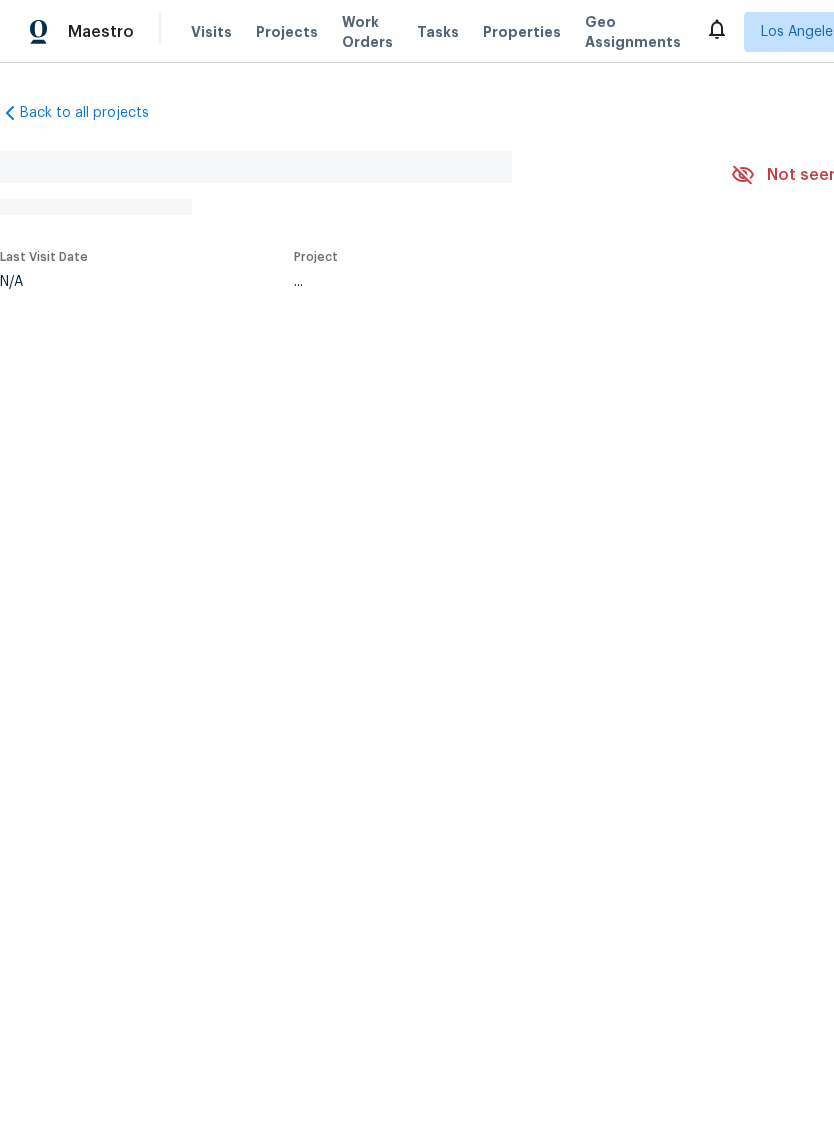 scroll, scrollTop: 0, scrollLeft: 0, axis: both 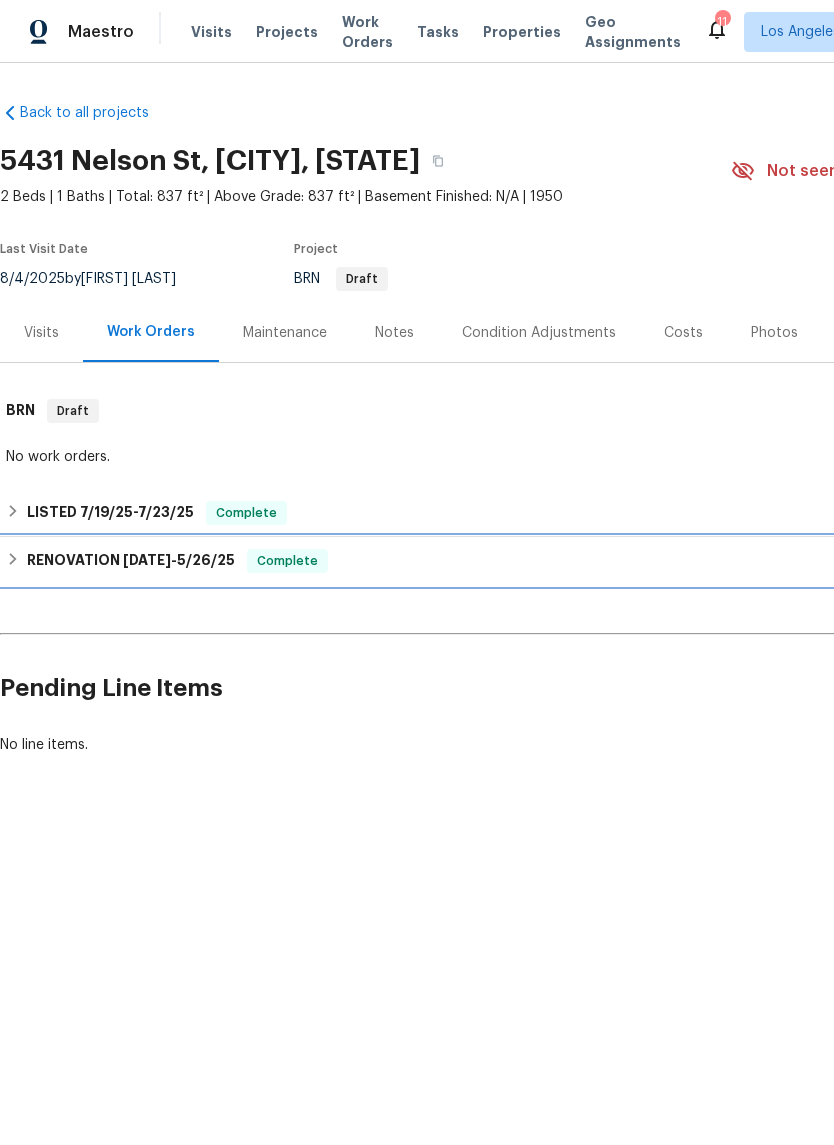 click on "RENOVATION 5/7/25 - 5/26/25" at bounding box center (131, 561) 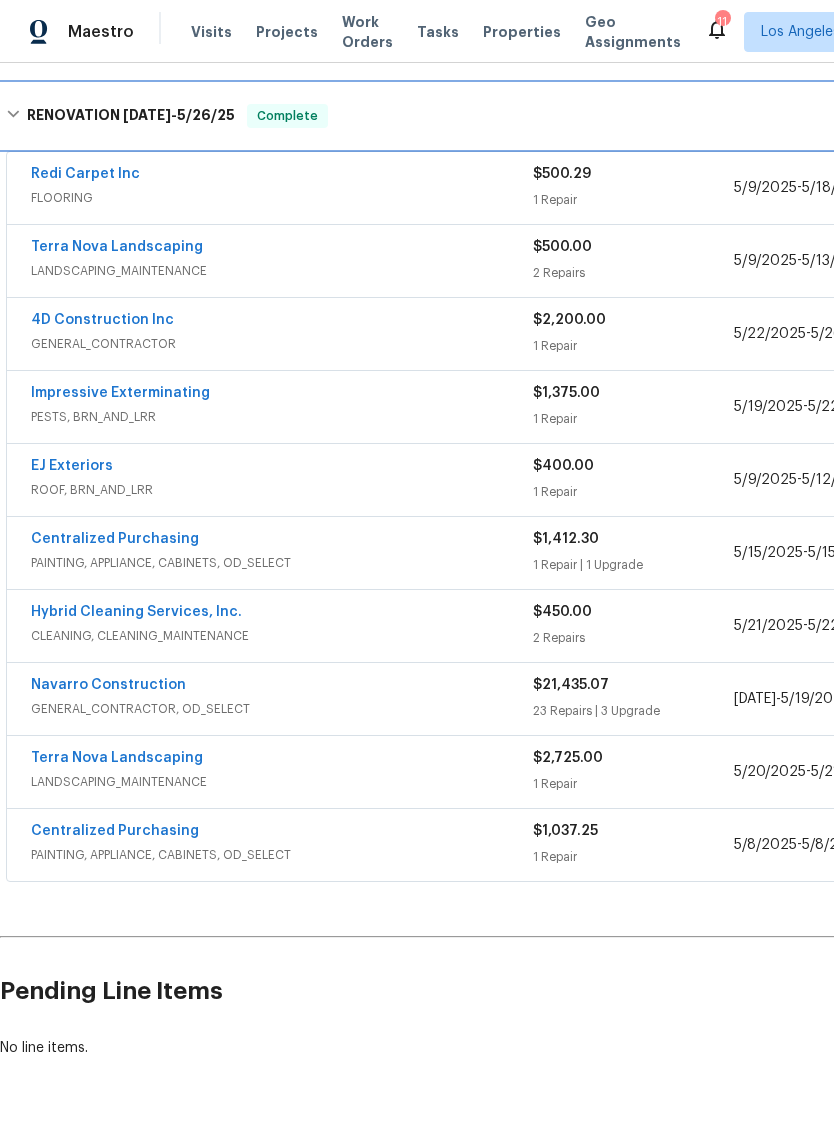 scroll, scrollTop: 468, scrollLeft: 0, axis: vertical 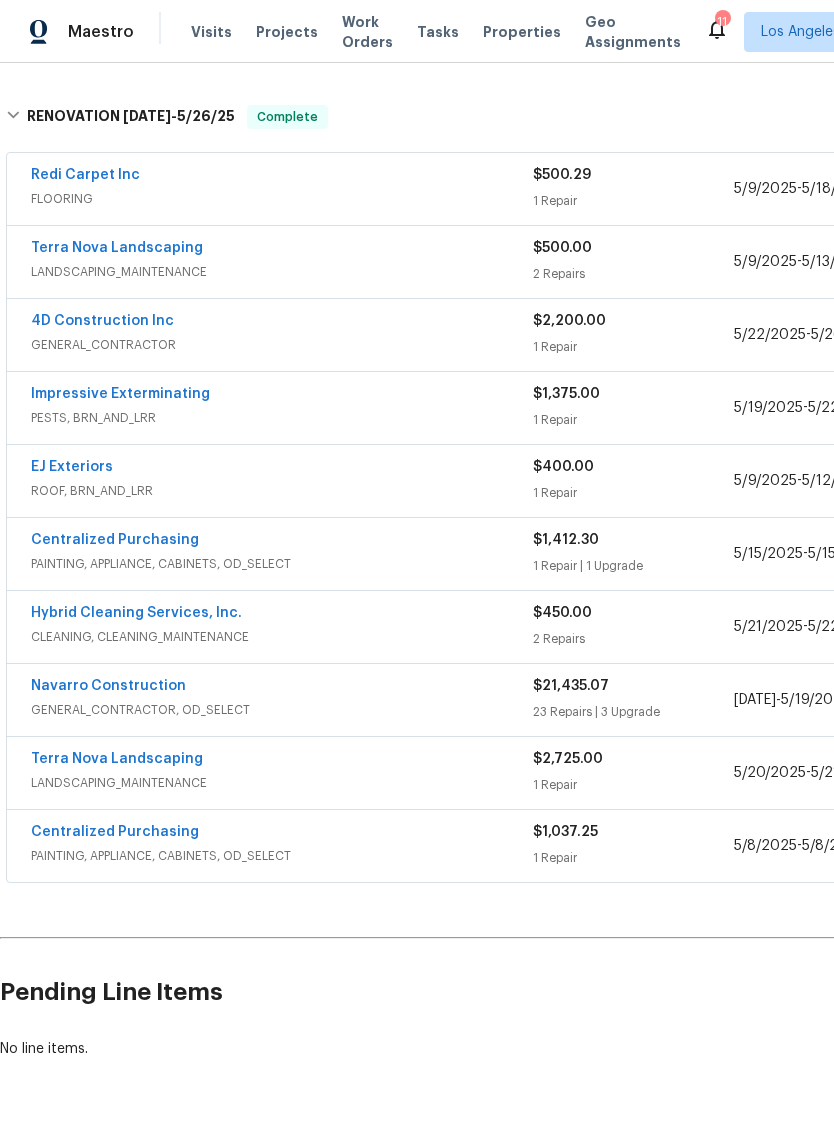 click on "Navarro Construction" at bounding box center (108, 686) 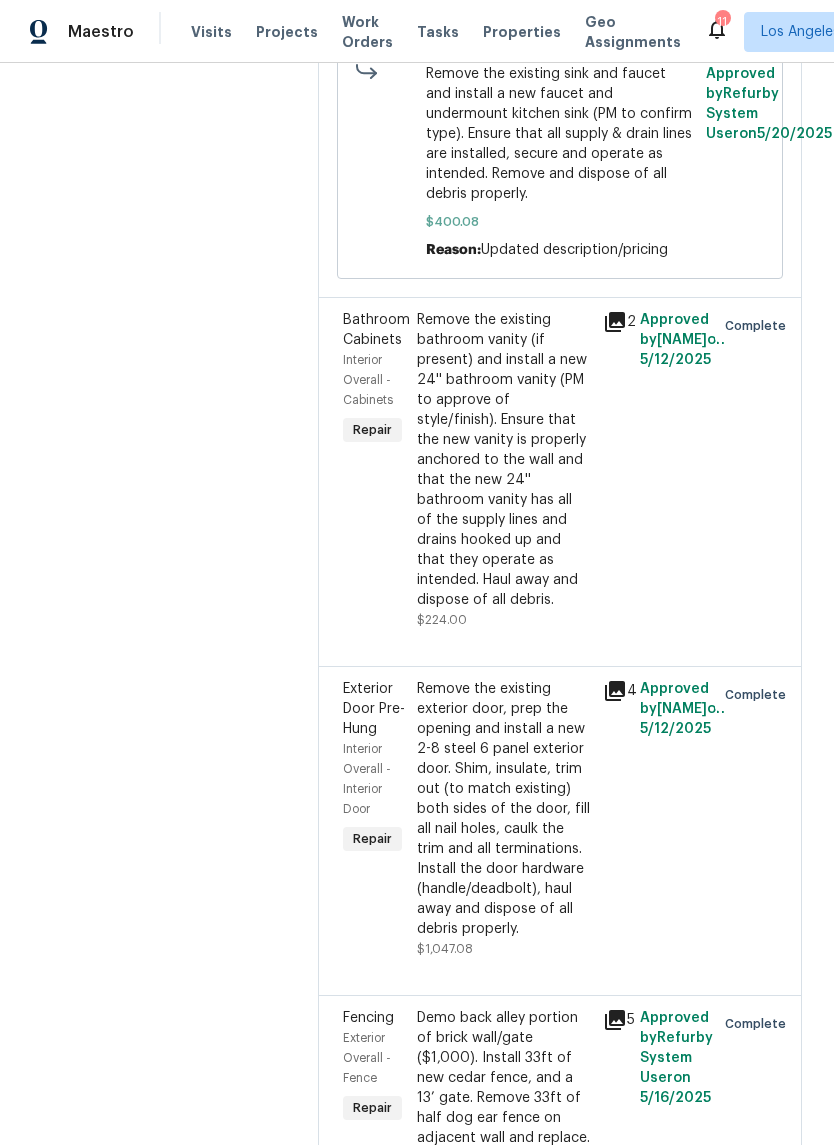 scroll, scrollTop: 5025, scrollLeft: 0, axis: vertical 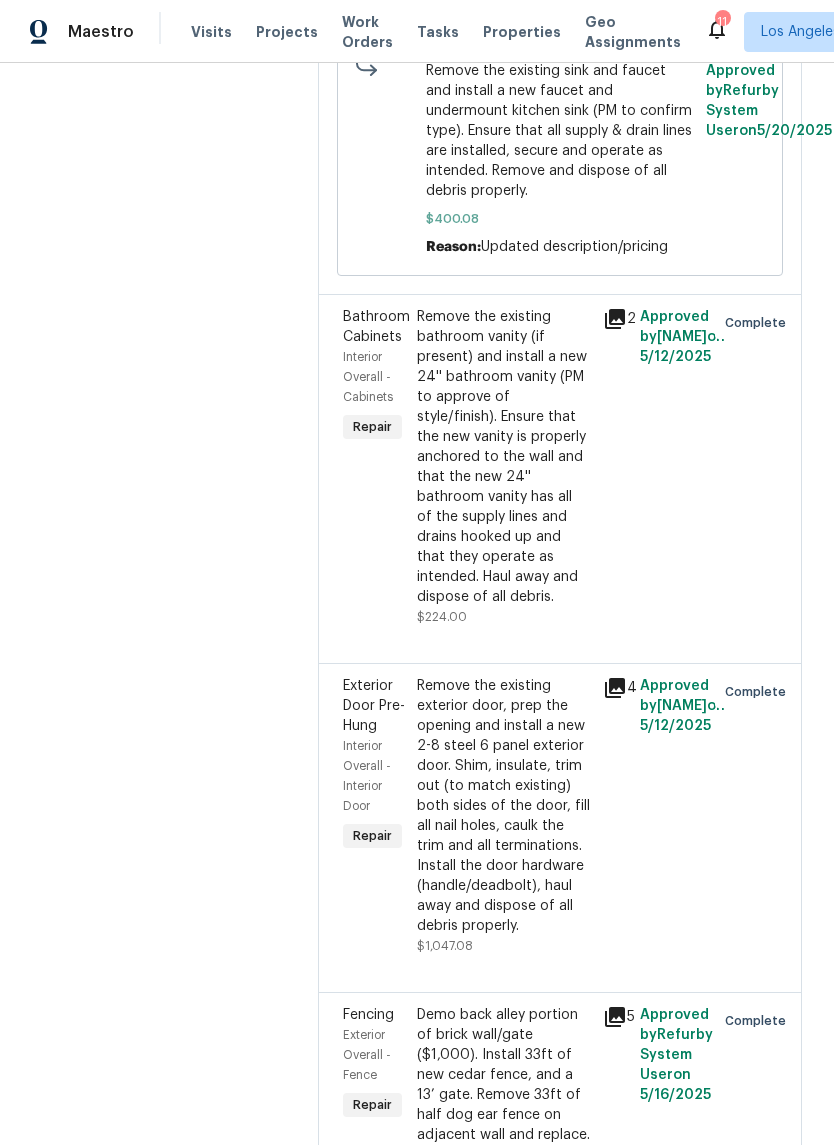 click 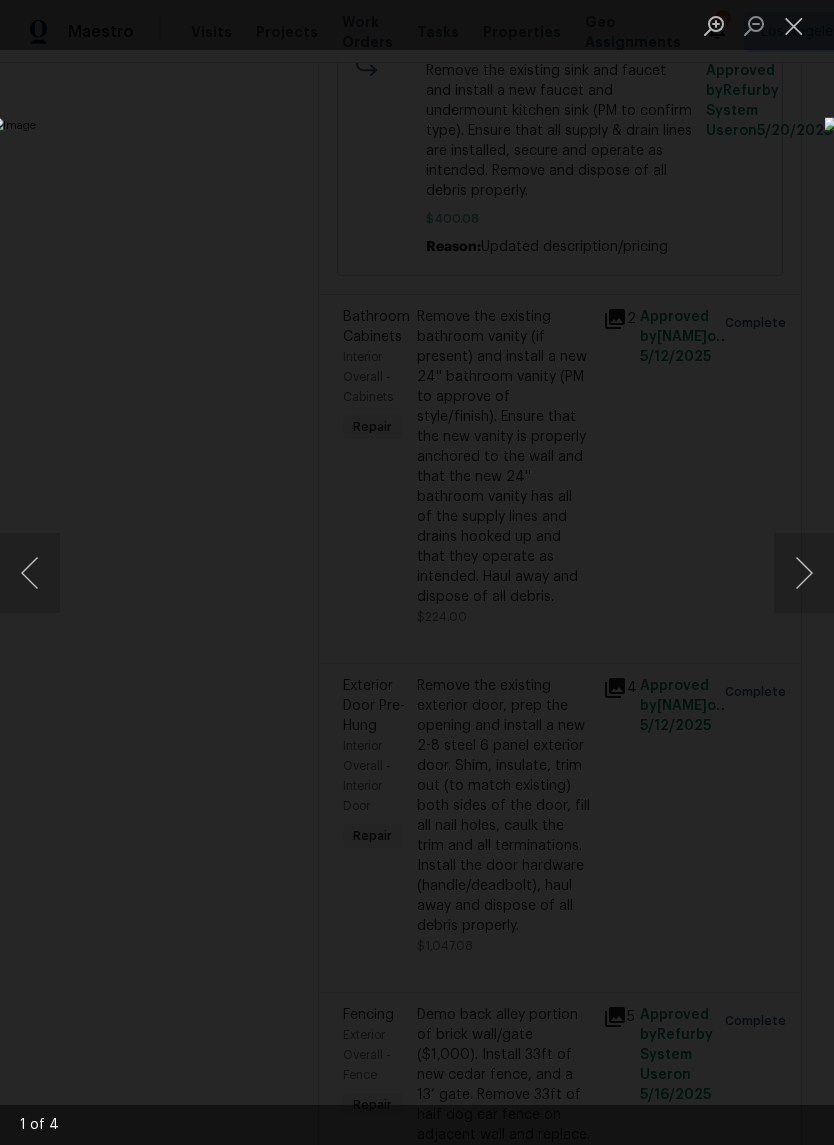 click at bounding box center [794, 25] 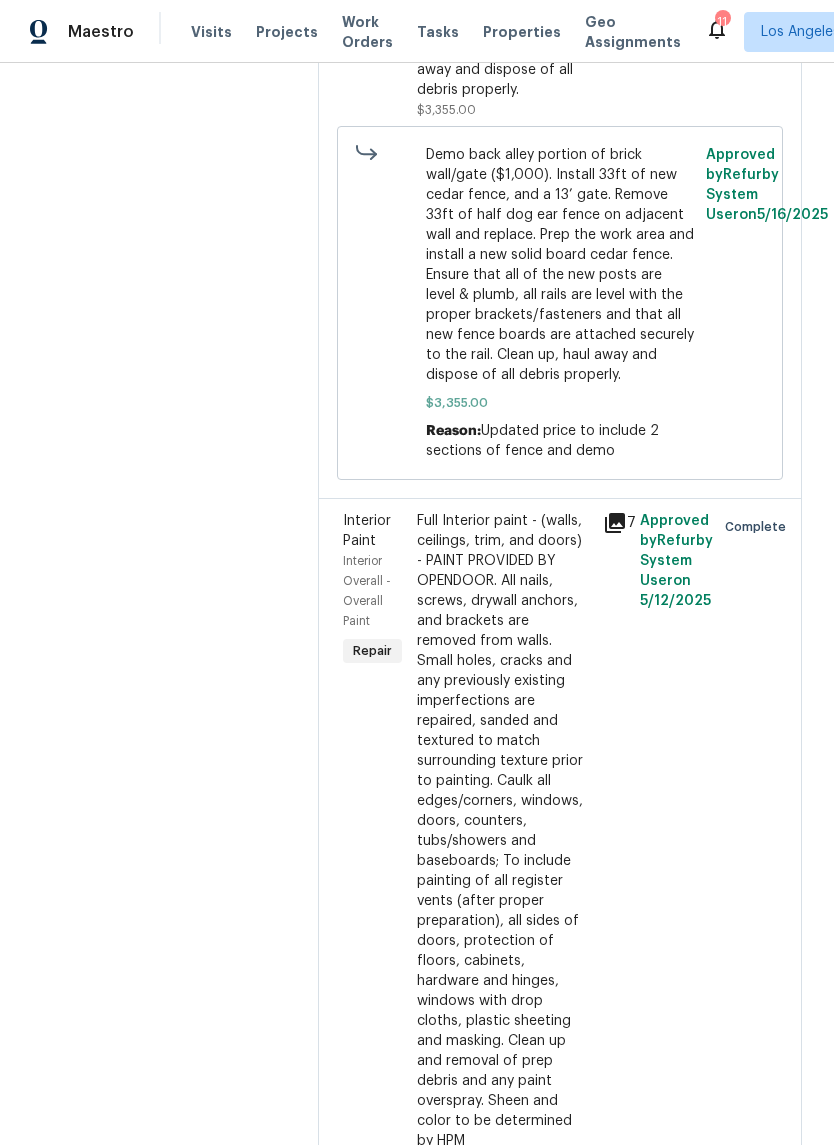 scroll, scrollTop: 6326, scrollLeft: 0, axis: vertical 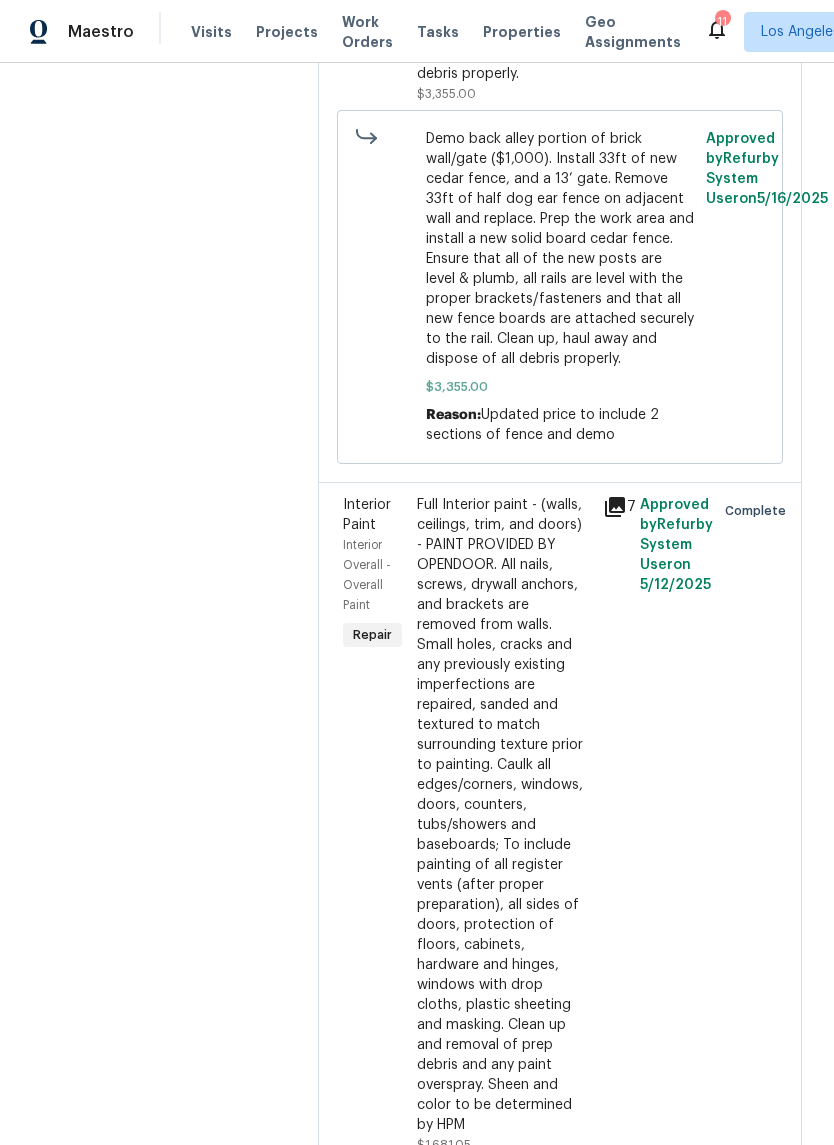 click 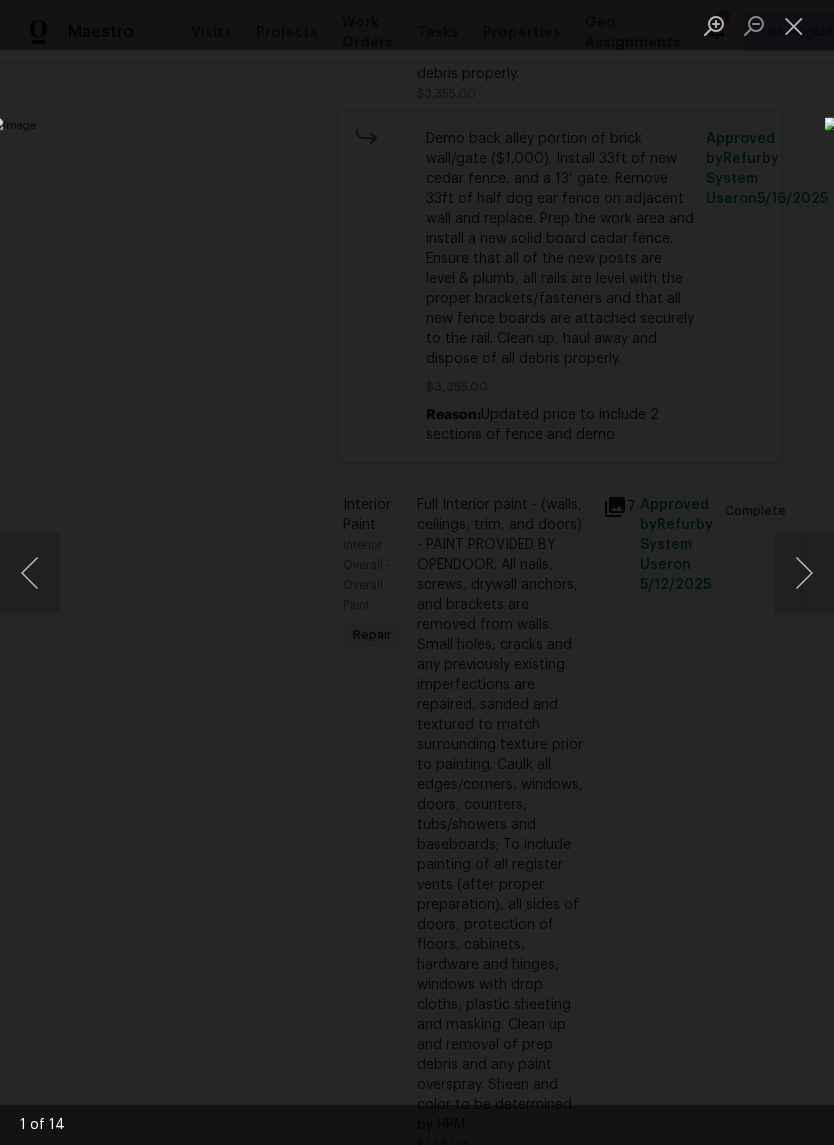 click at bounding box center [804, 573] 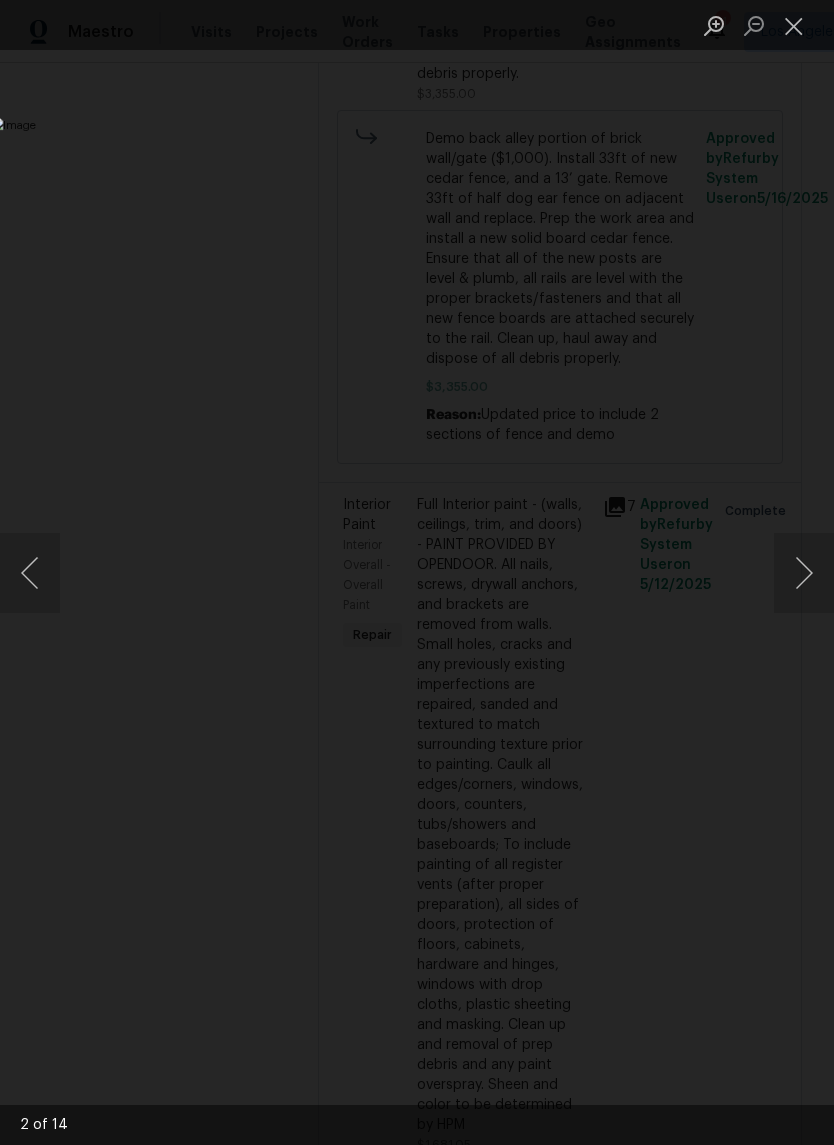 click at bounding box center (804, 573) 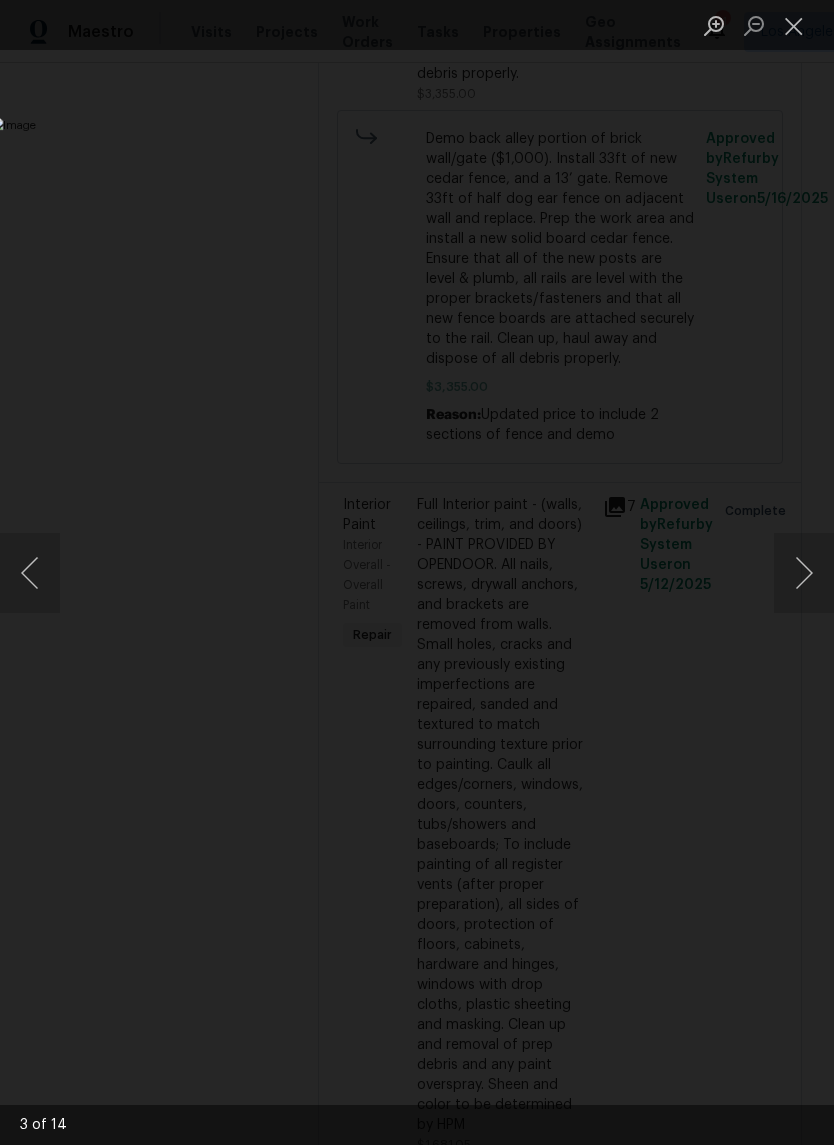 click at bounding box center (804, 573) 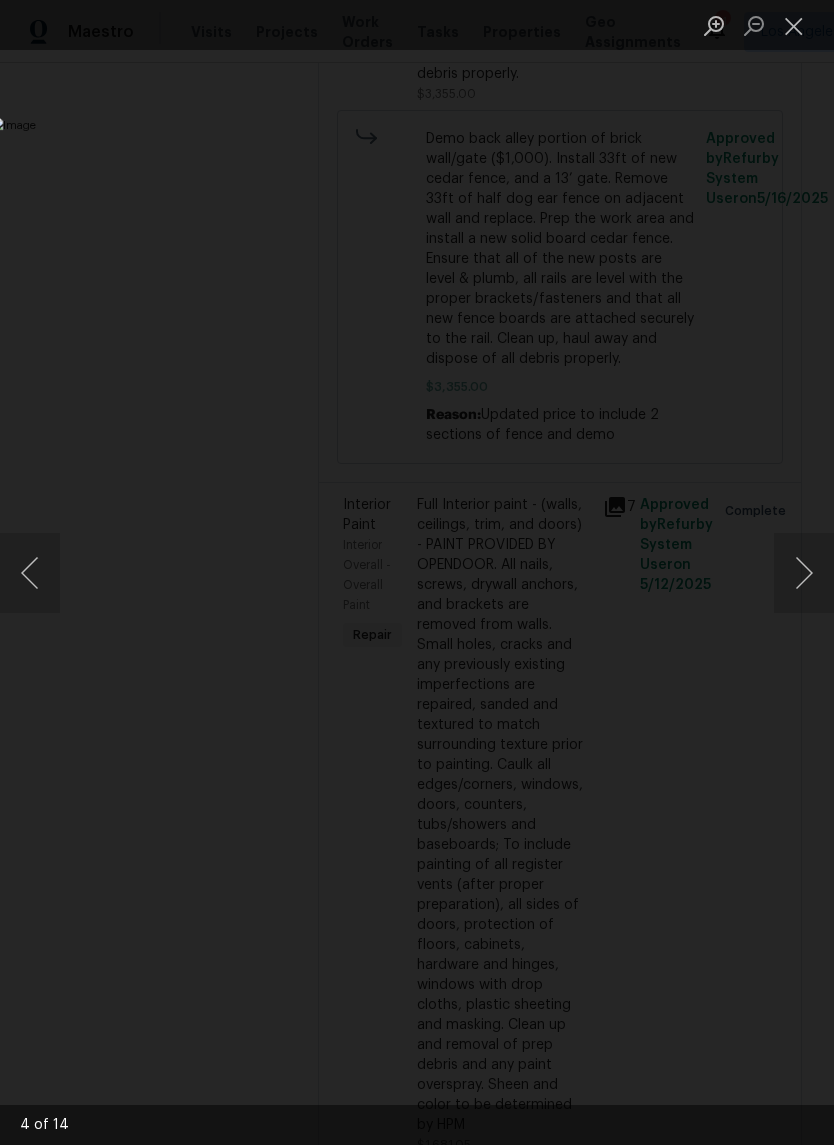 click at bounding box center [804, 573] 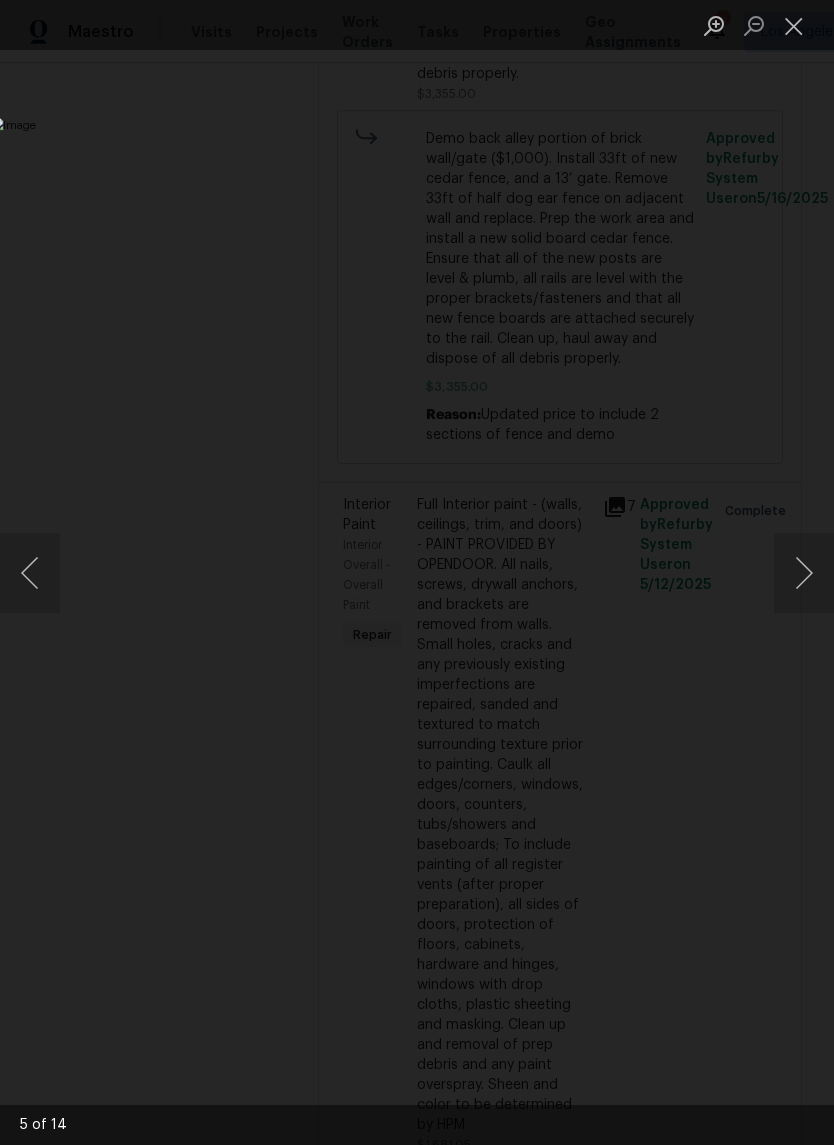 click at bounding box center (804, 573) 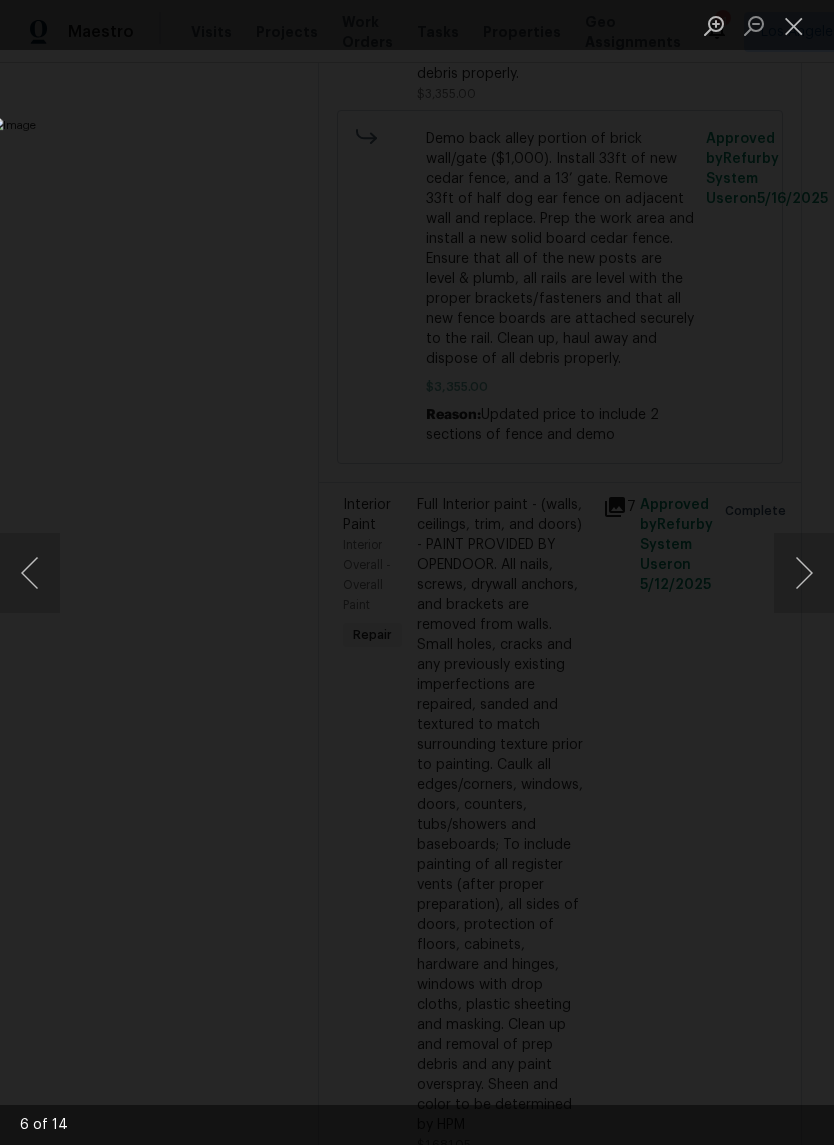 click at bounding box center (804, 573) 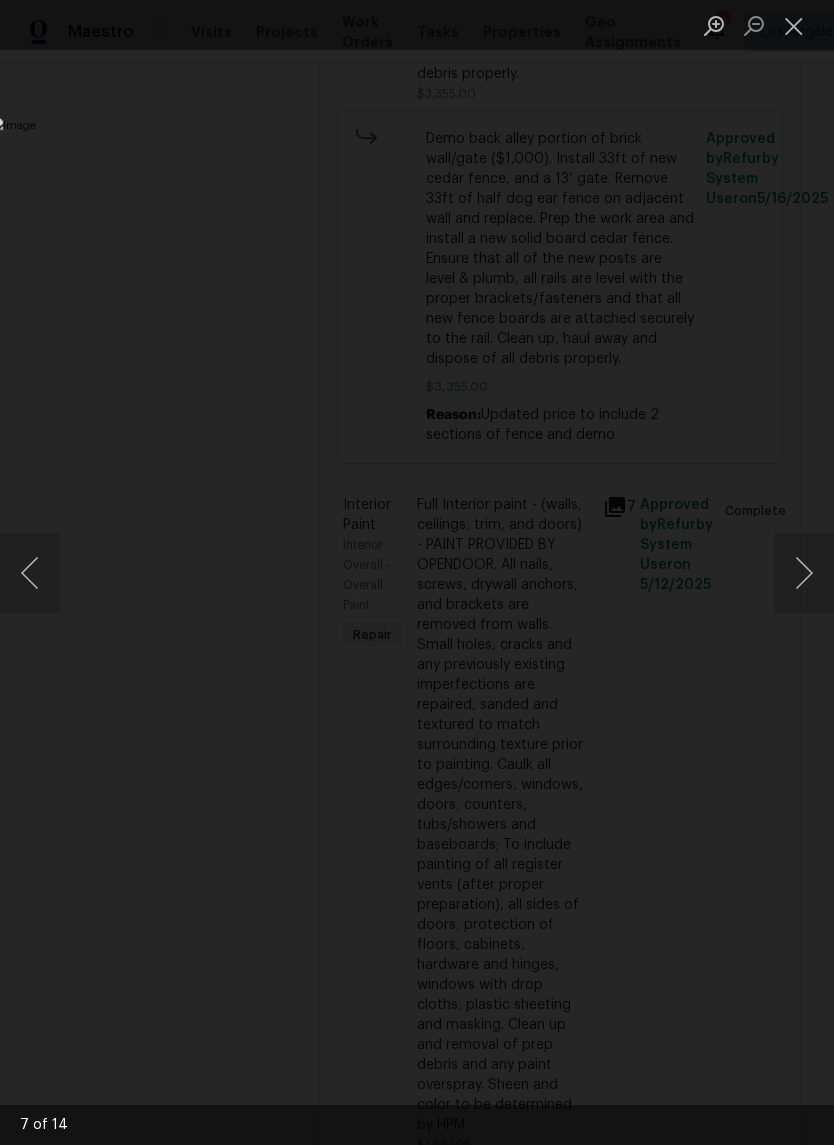 click at bounding box center (804, 573) 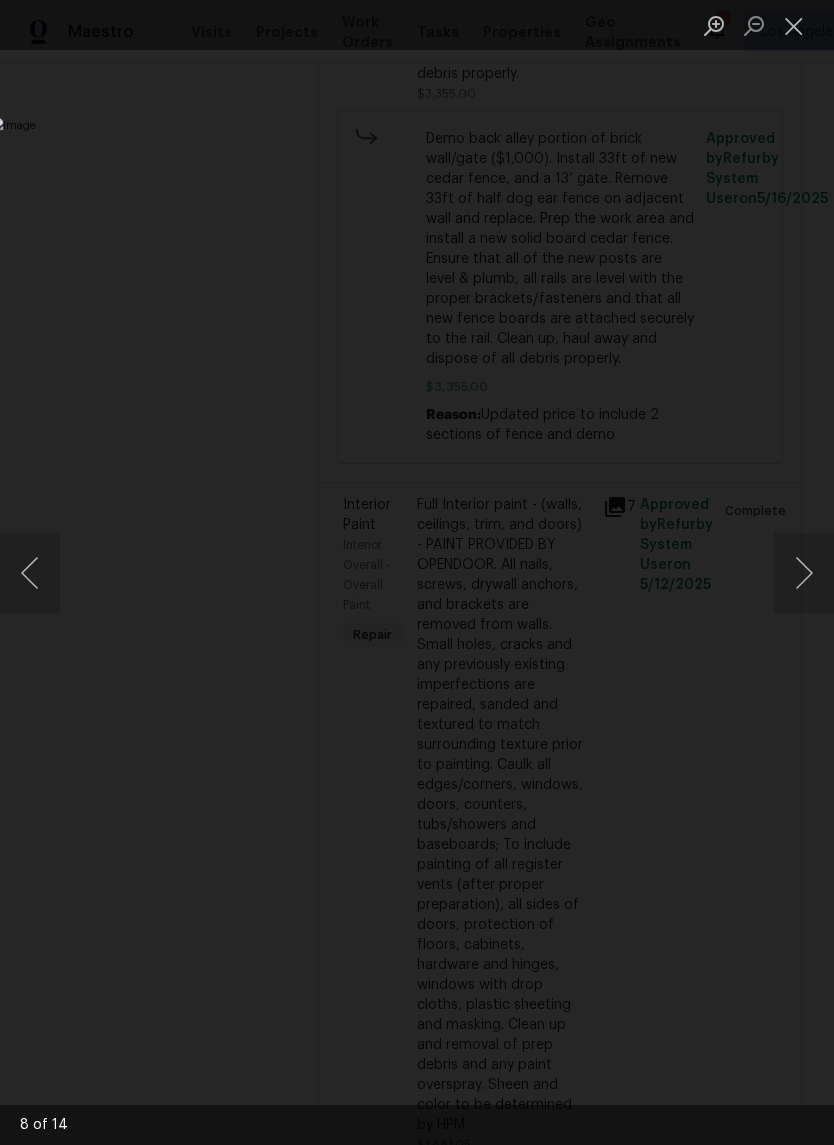 click at bounding box center (804, 573) 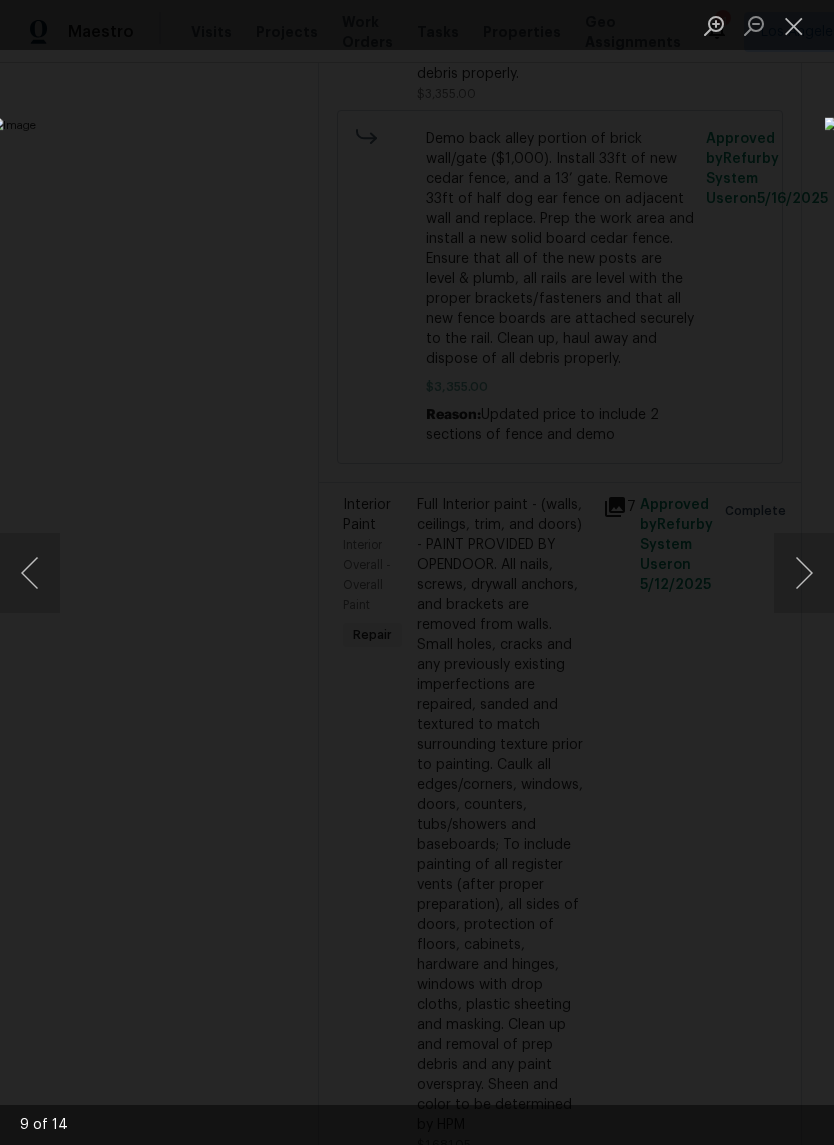 click at bounding box center (804, 573) 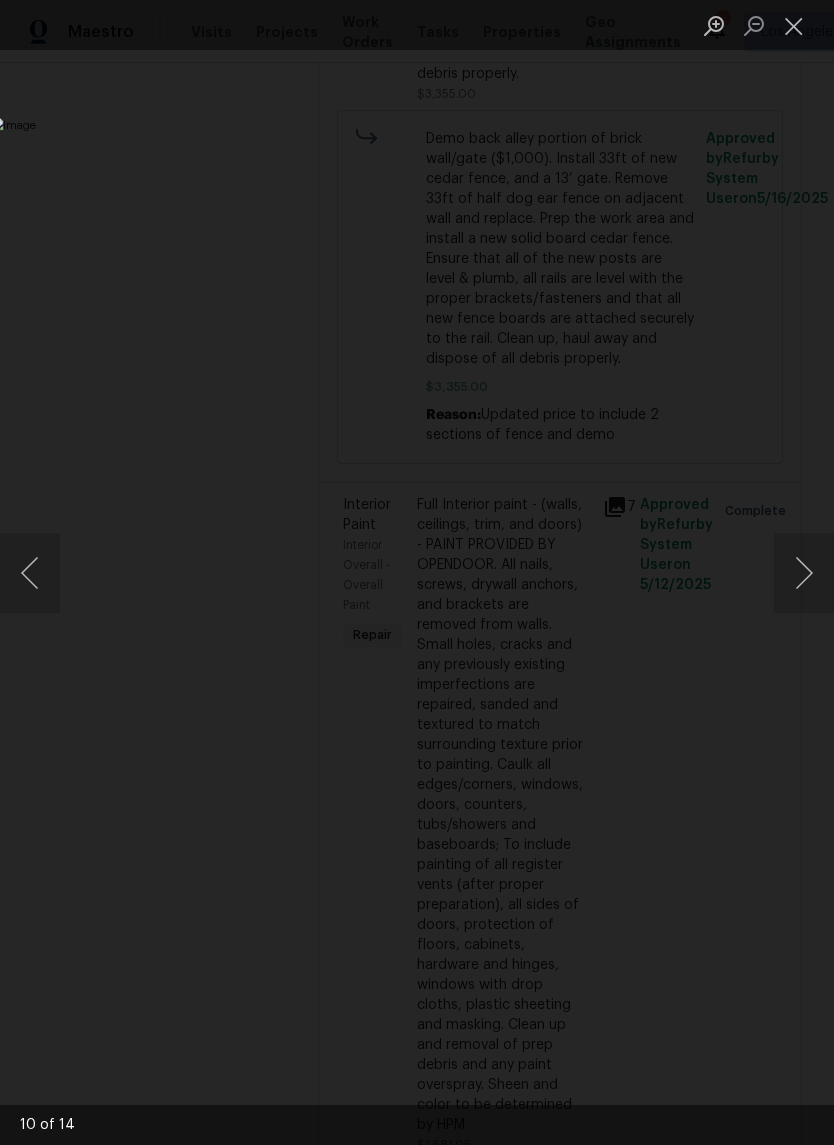click at bounding box center [804, 573] 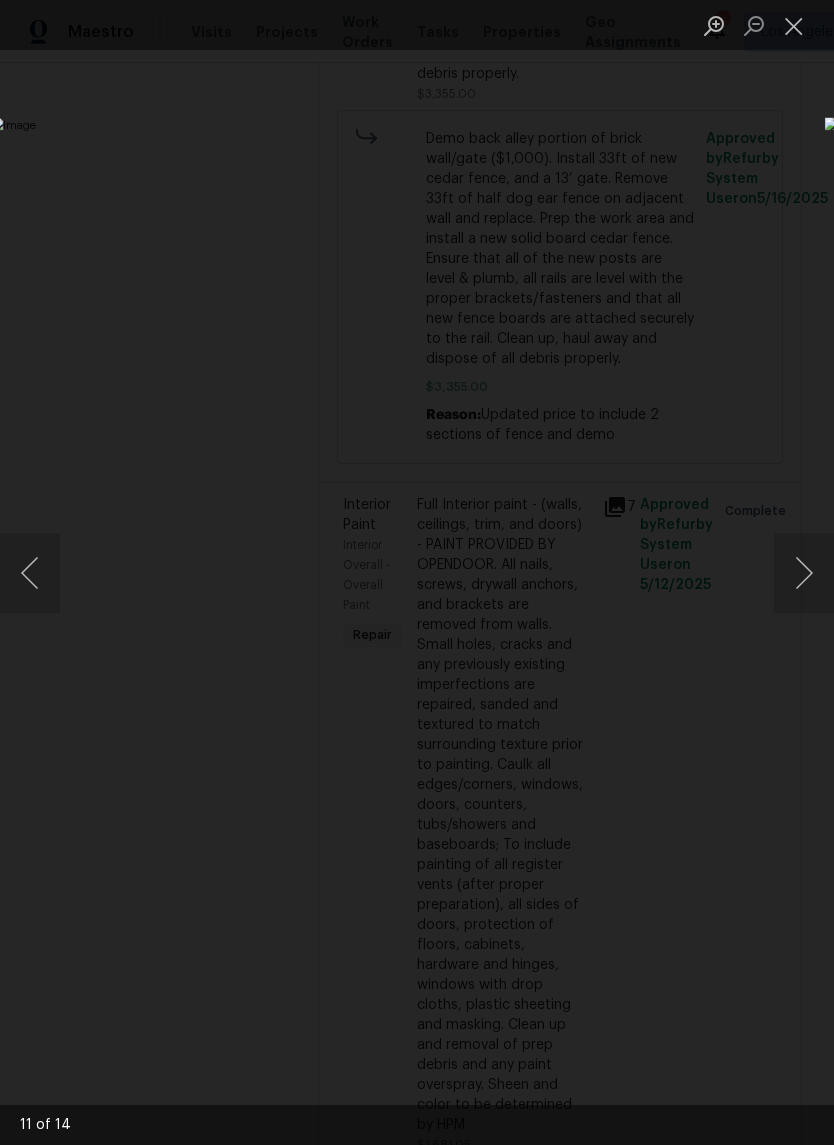 click at bounding box center (804, 573) 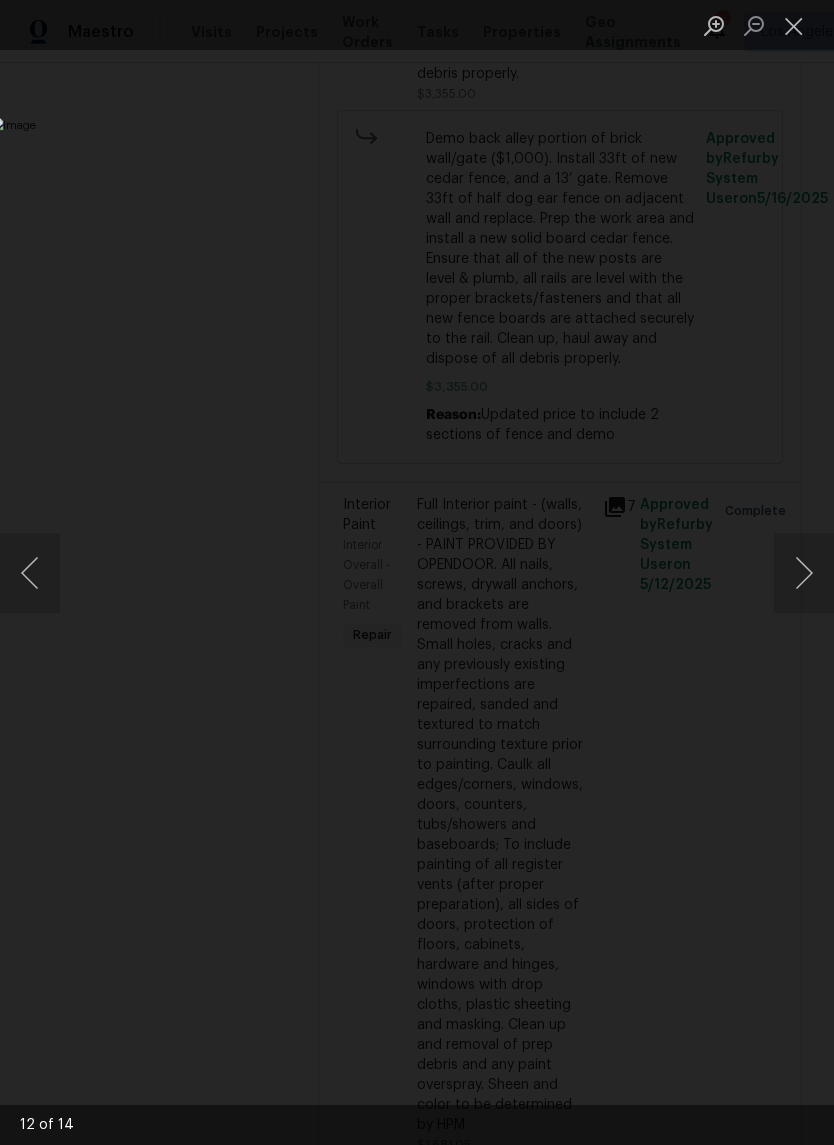 click at bounding box center (804, 573) 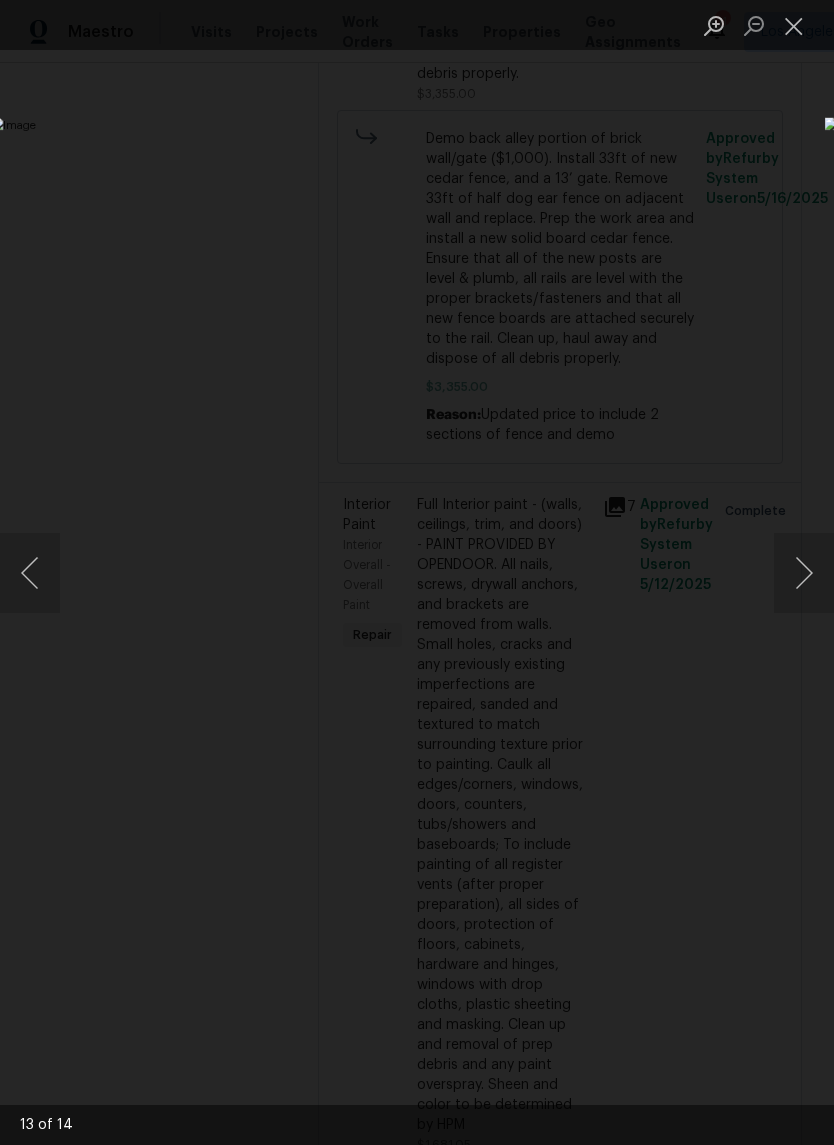 click at bounding box center (804, 573) 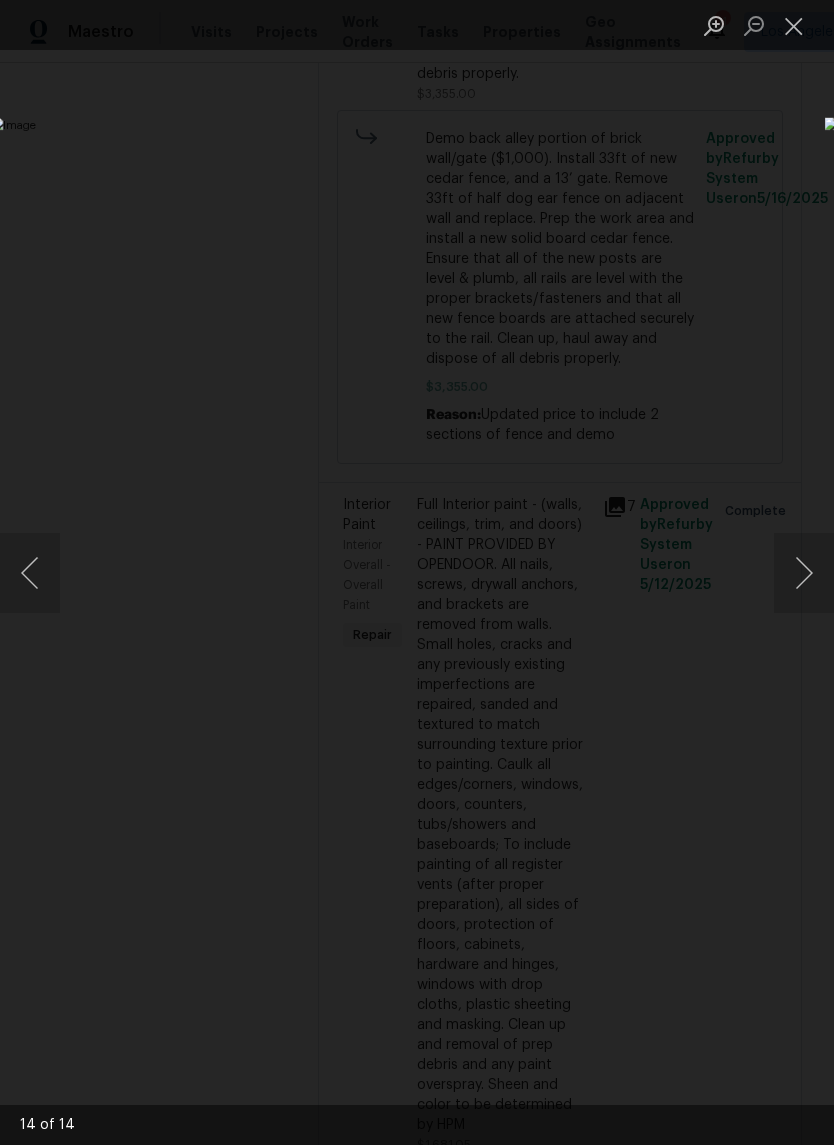 click at bounding box center (804, 573) 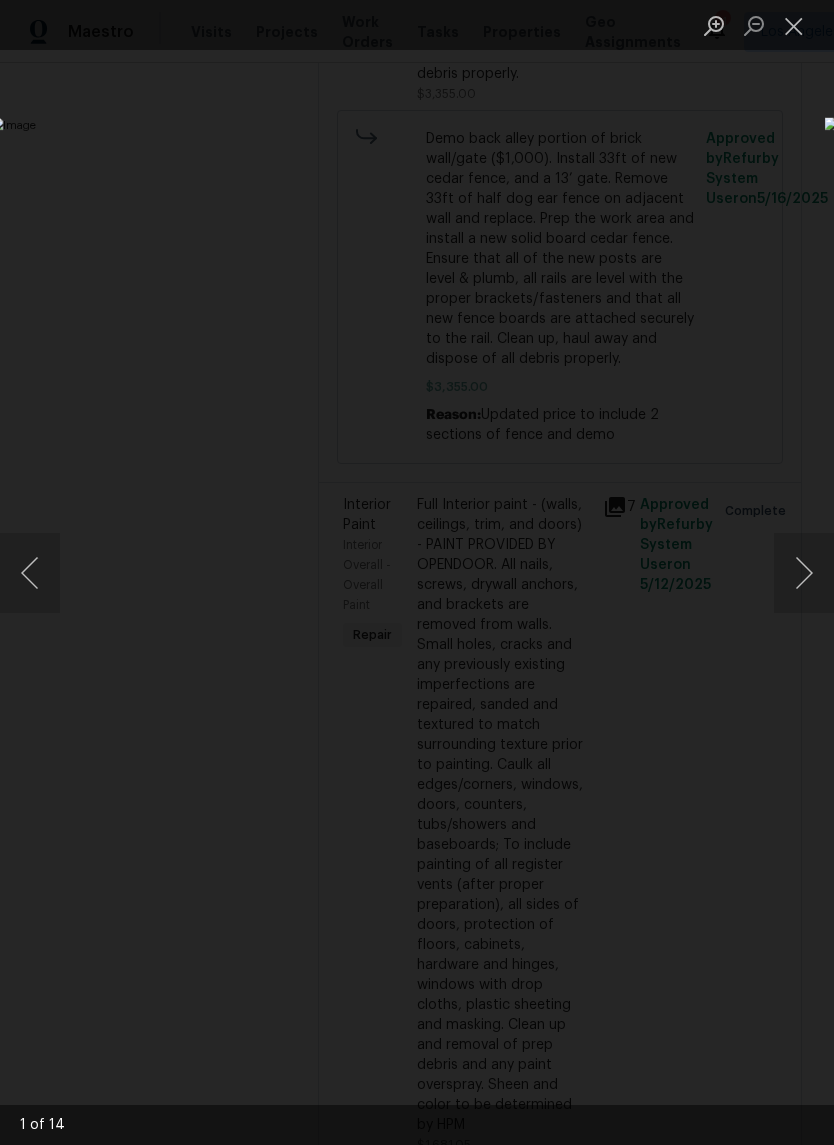 click at bounding box center (804, 573) 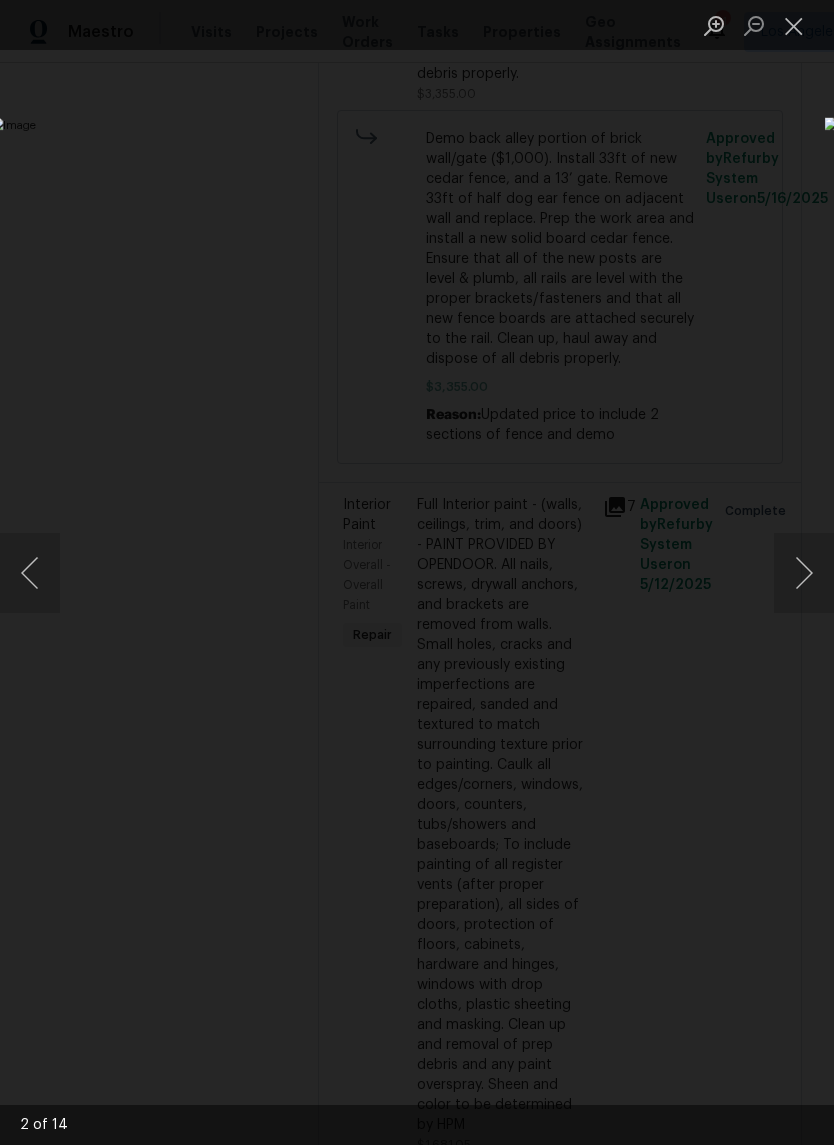 click at bounding box center [804, 573] 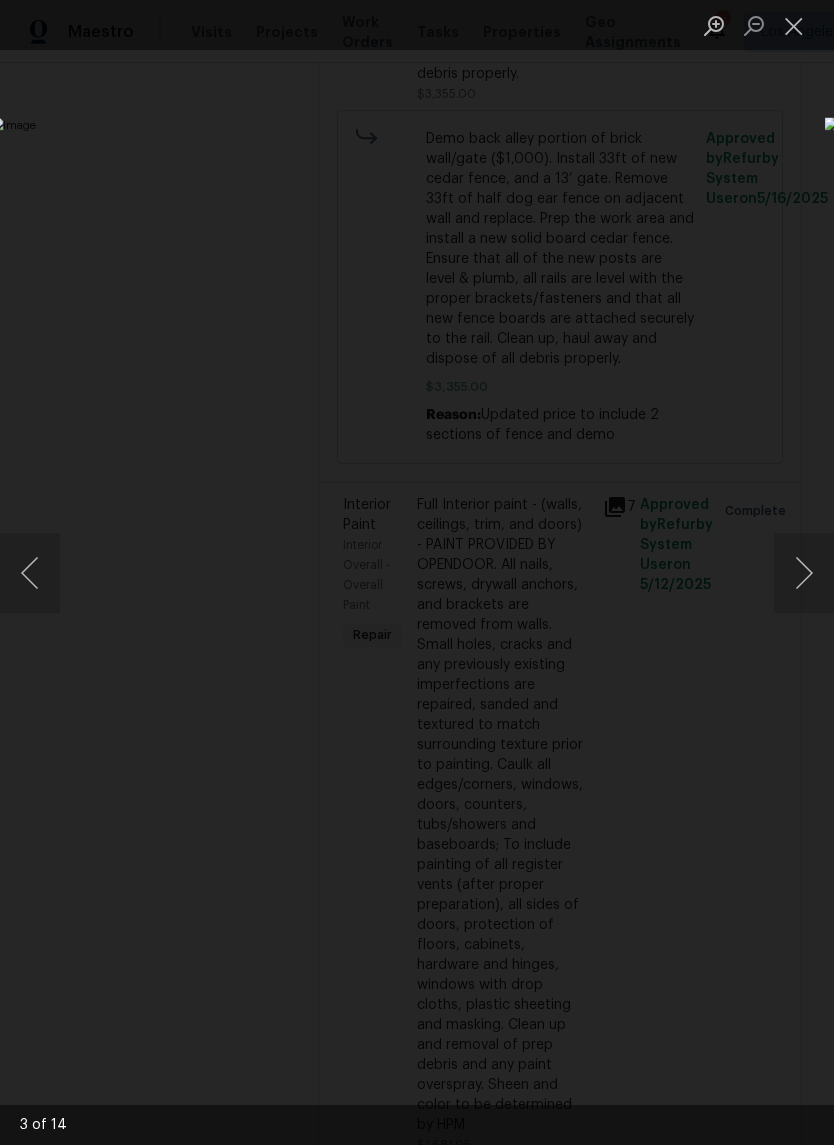 click at bounding box center (804, 573) 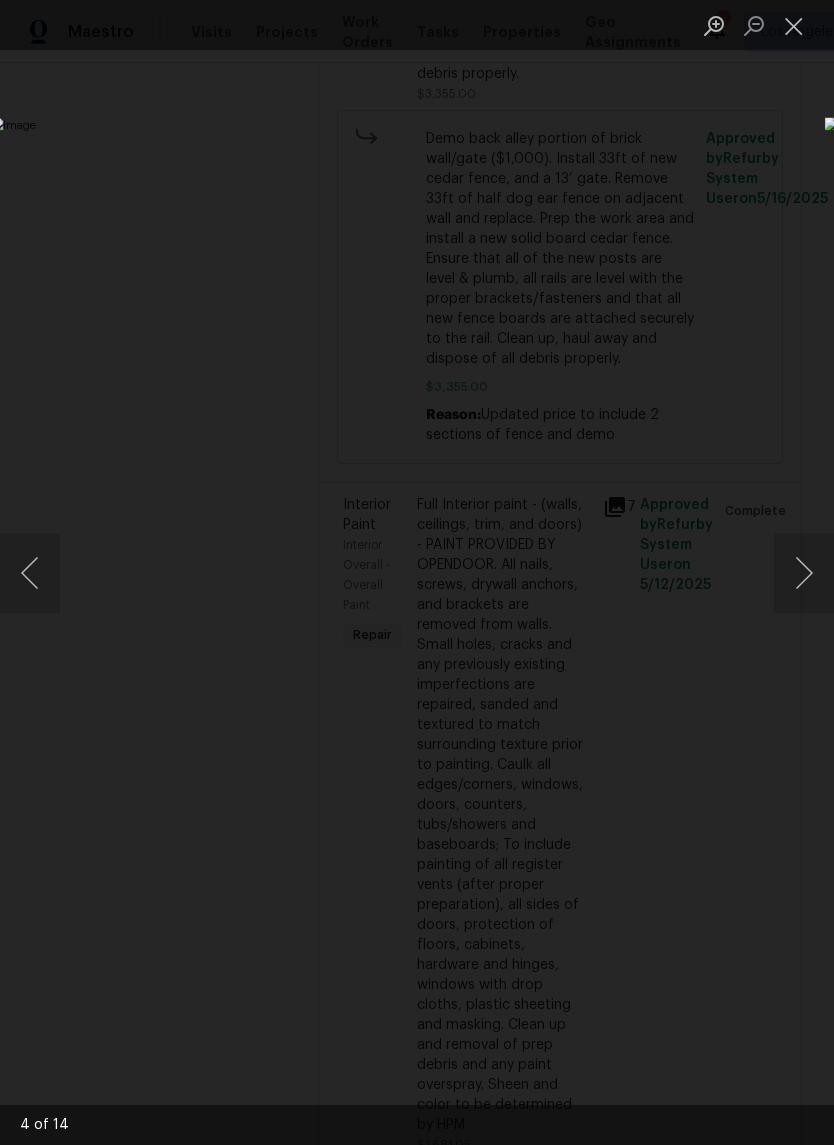 click at bounding box center (804, 573) 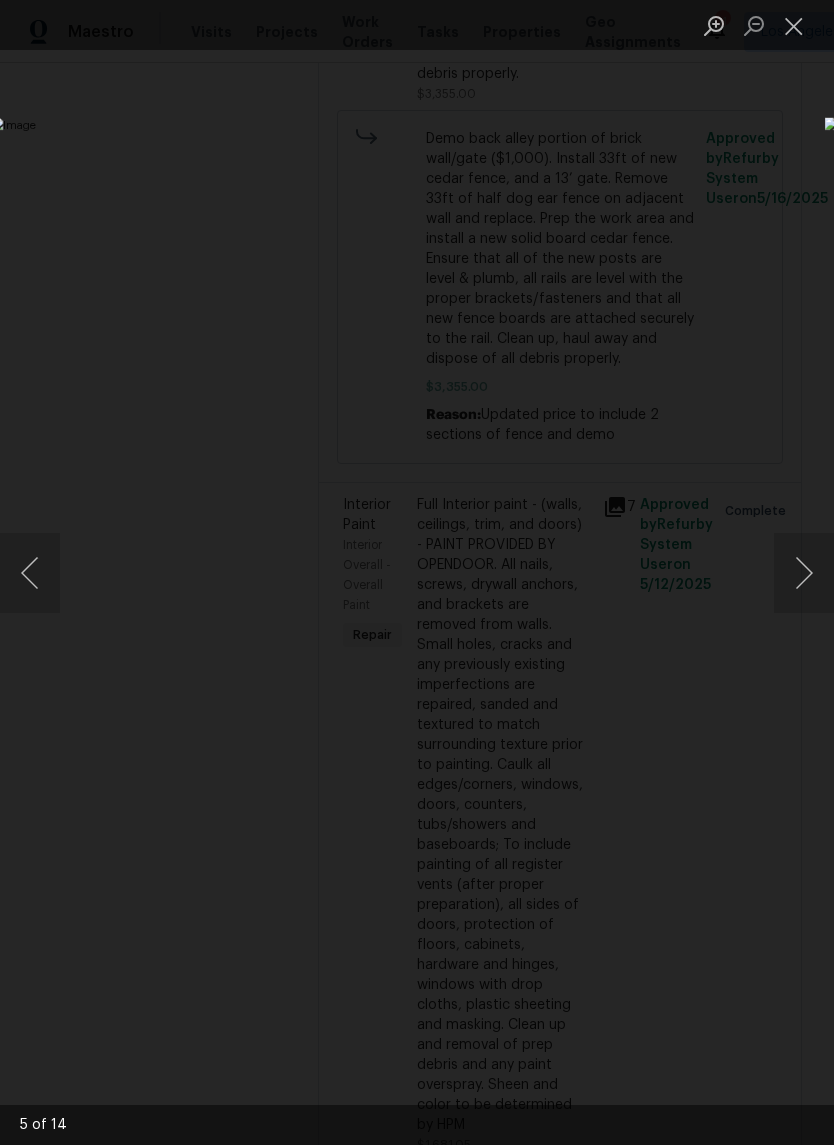 click at bounding box center [804, 573] 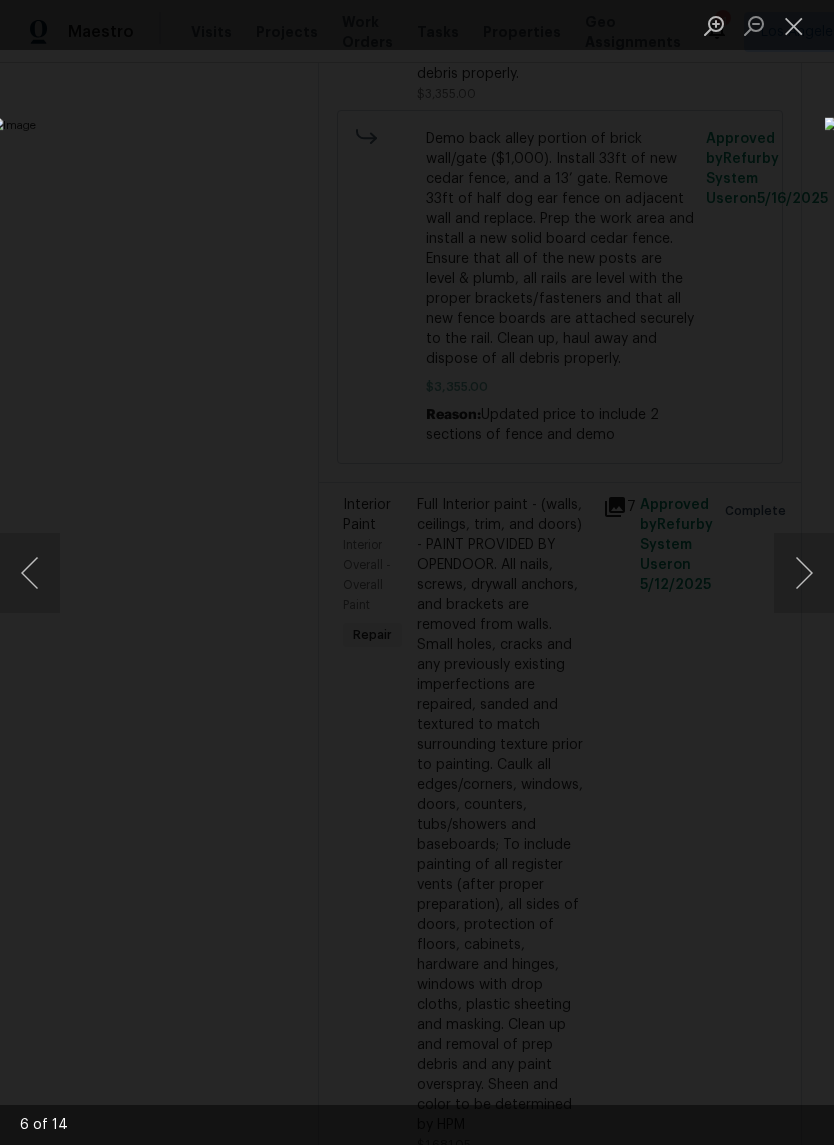 click at bounding box center (804, 573) 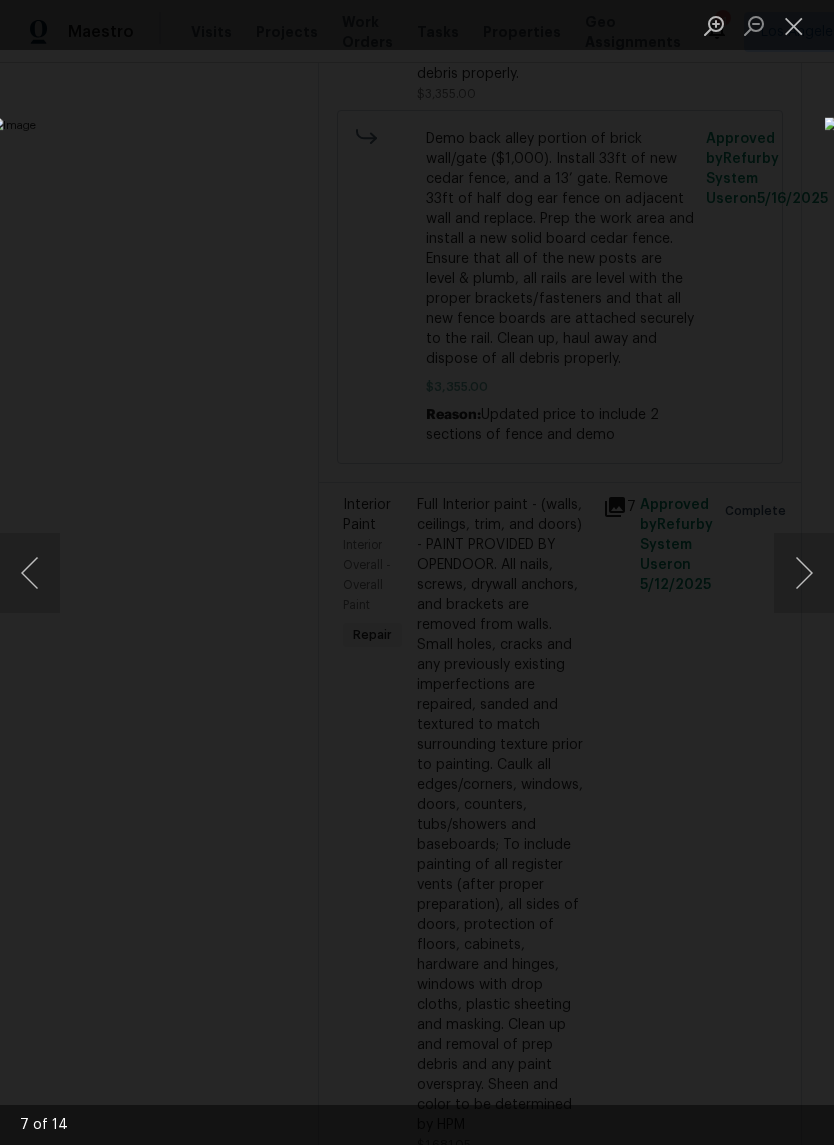 click at bounding box center (804, 573) 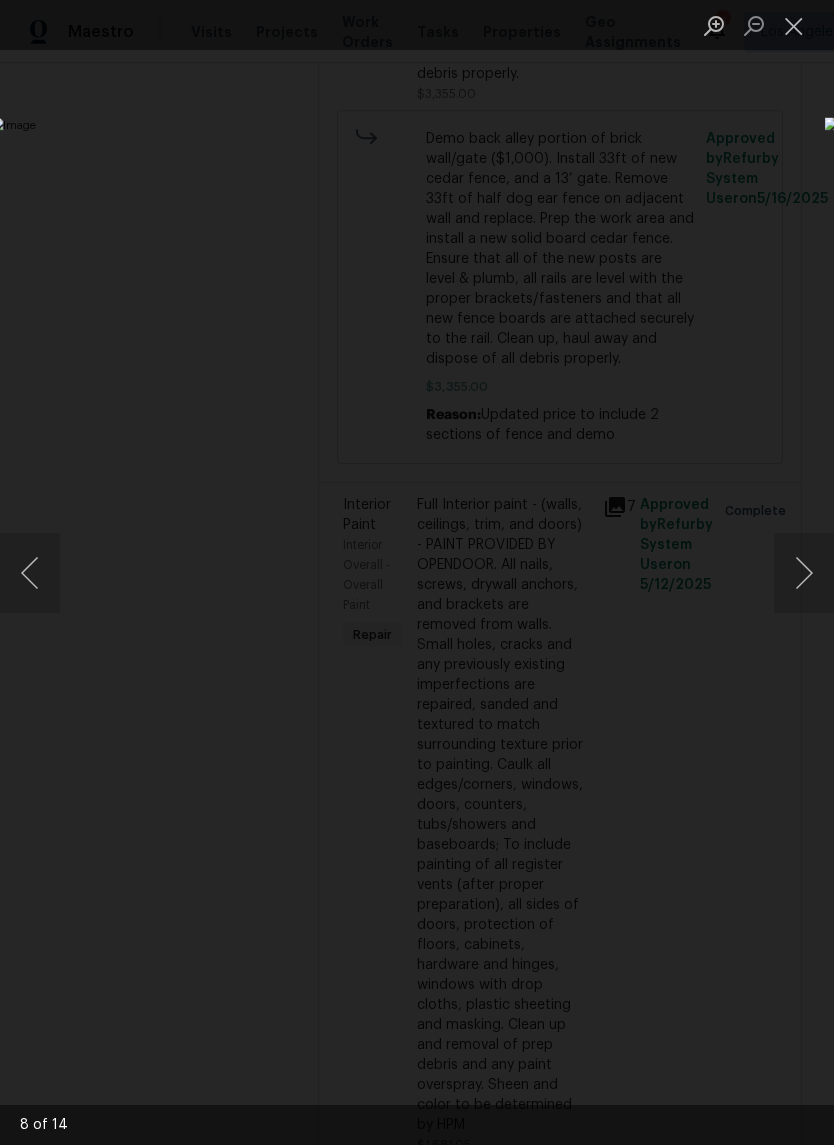 click at bounding box center [804, 573] 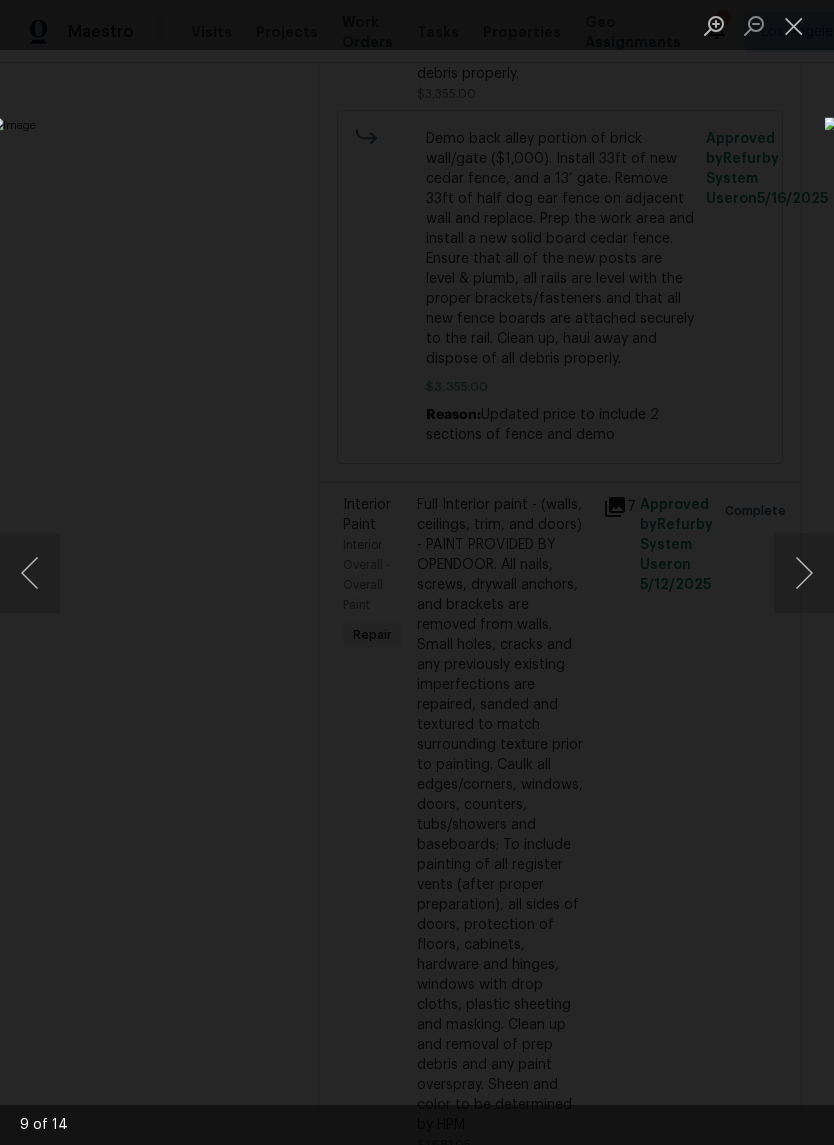 click at bounding box center (804, 573) 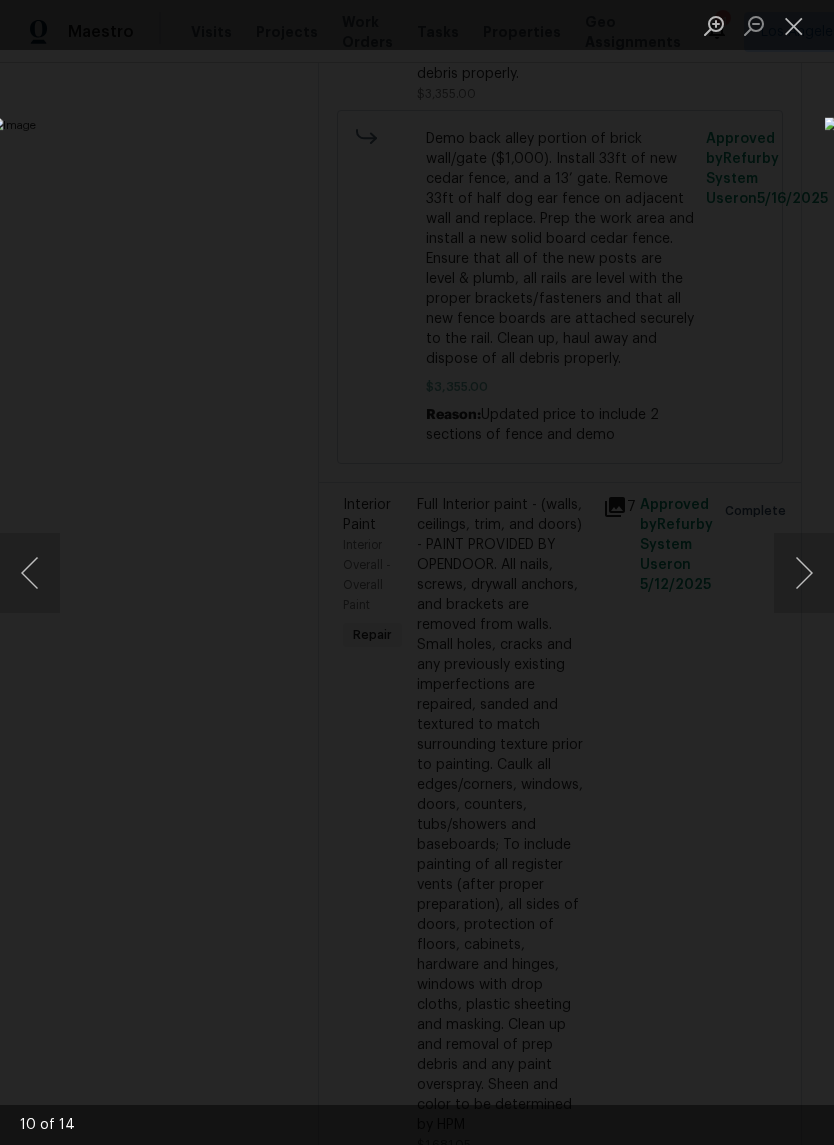 click at bounding box center [804, 573] 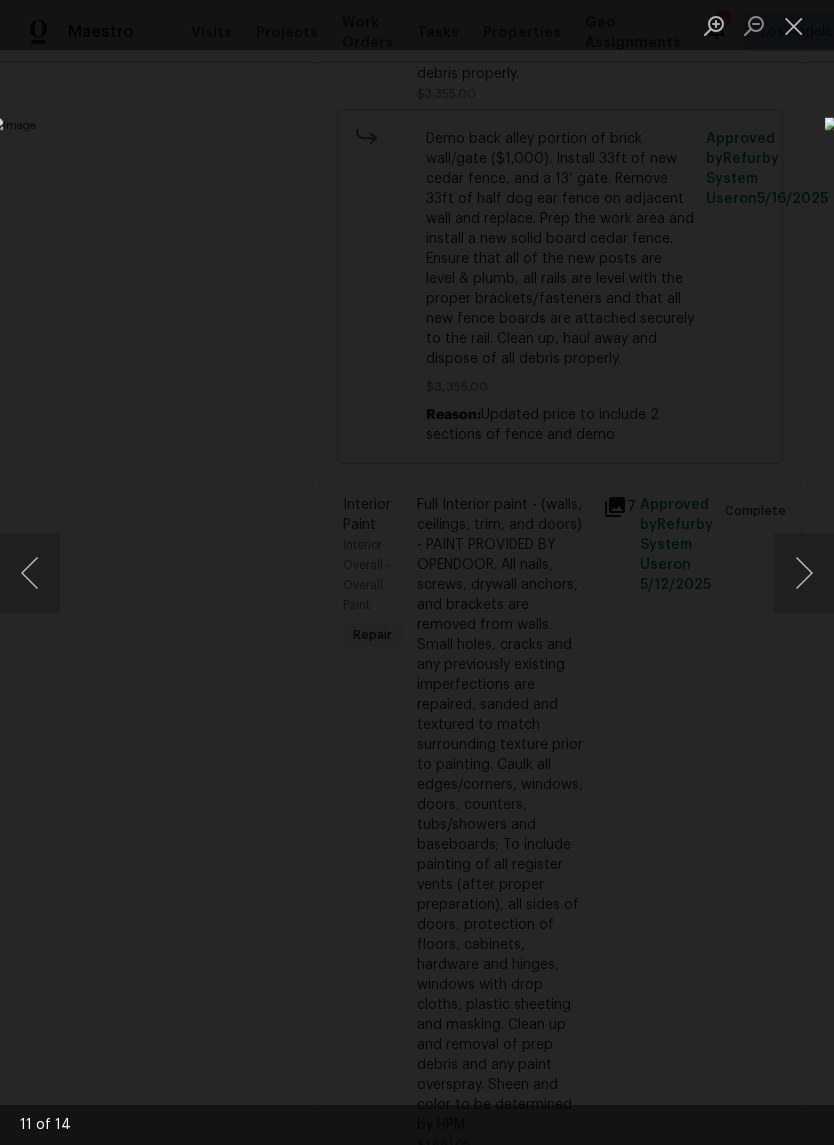click at bounding box center [794, 25] 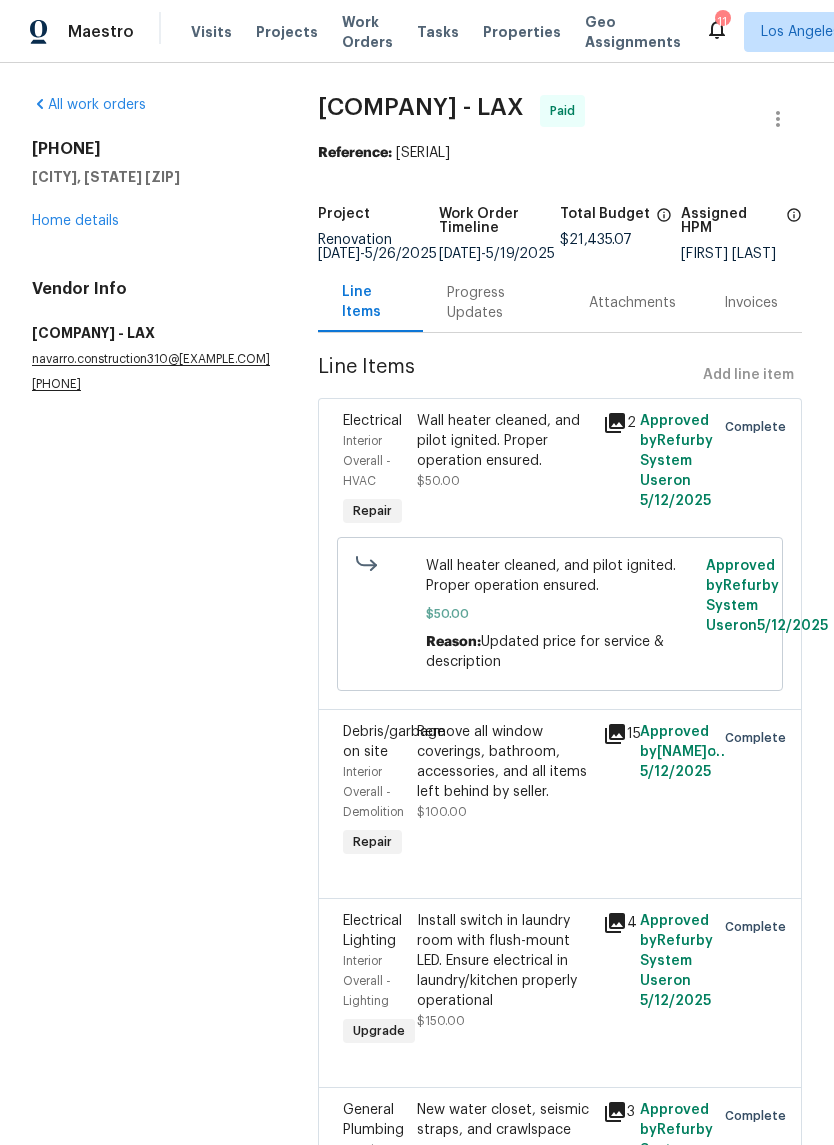 scroll, scrollTop: 0, scrollLeft: 0, axis: both 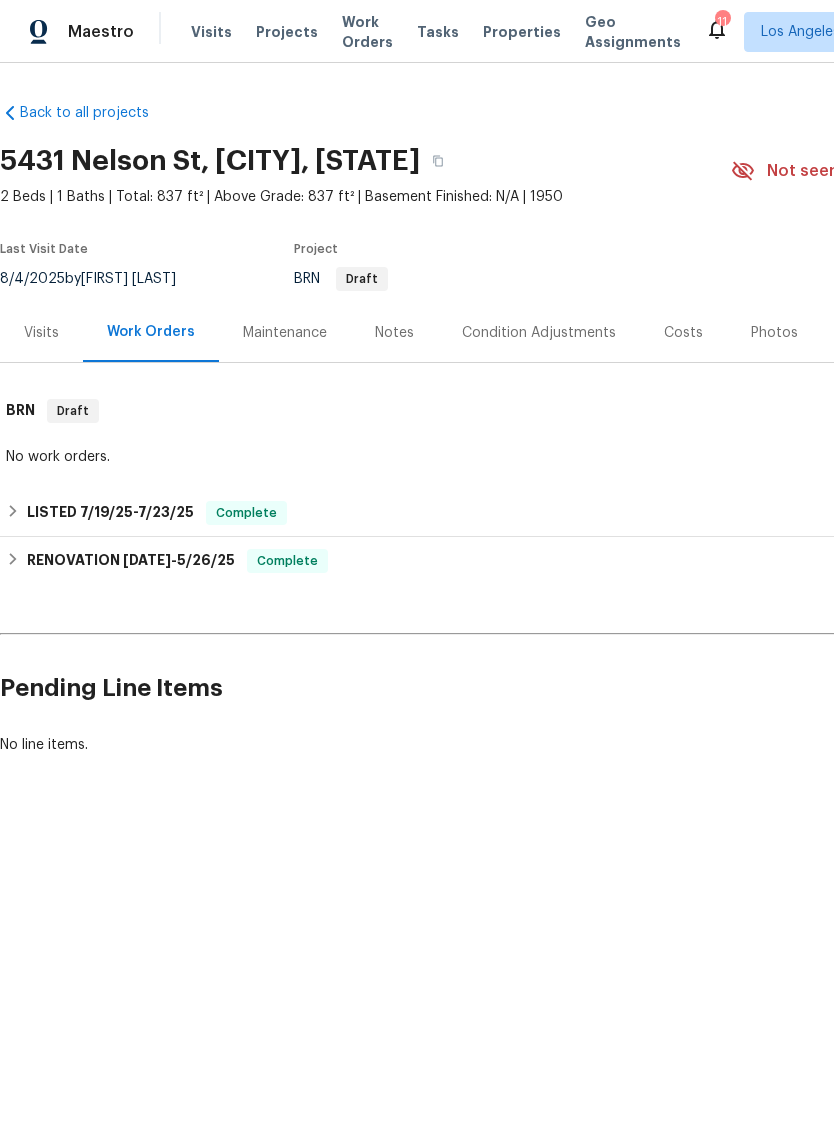 click on "Back to all projects [ADDRESS], [CITY], [STATE] [ZIP] 2 Beds | 1 Baths | Total: 837 ft² | Above Grade: 837 ft² | Basement Finished: N/A | 1950 Not seen today Mark Seen Actions Last Visit Date 8/4/2025 by [NAME] Project BRN Draft Visits Work Orders Maintenance Notes Condition Adjustments Costs Photos Floor Plans Cases BRN Draft No work orders. LISTED 7/19/25 - 7/23/25 Complete Pipethon Plumbing PLUMBING, BRN_AND_LRR, HANDYMAN $390.00 1 Repair 7/19/2025 - 7/23/2025 Complete RENOVATION 5/7/25 - 5/26/25 Complete Redi Carpet Inc FLOORING $500.29 1 Repair 5/9/2025 - 5/18/2025 Paid Terra Nova Landscaping LANDSCAPING_MAINTENANCE $500.00 2 Repairs 5/9/2025 - 5/13/2025 Paid 4D Construction Inc GENERAL_CONTRACTOR $2,200.00 1 Repair 5/22/2025 - 5/26/2025 Paid Impressive Exterminating PESTS, BRN_AND_LRR $1,375.00 1 Repair 5/19/2025 - 5/22/2025 Paid EJ Exteriors ROOF, BRN_AND_LRR $400.00 1 Repair 5/9/2025 - 5/12/2025 Paid Centralized Purchasing PAINTING, APPLIANCE, CABINETS, OD_SELECT" at bounding box center (565, 429) 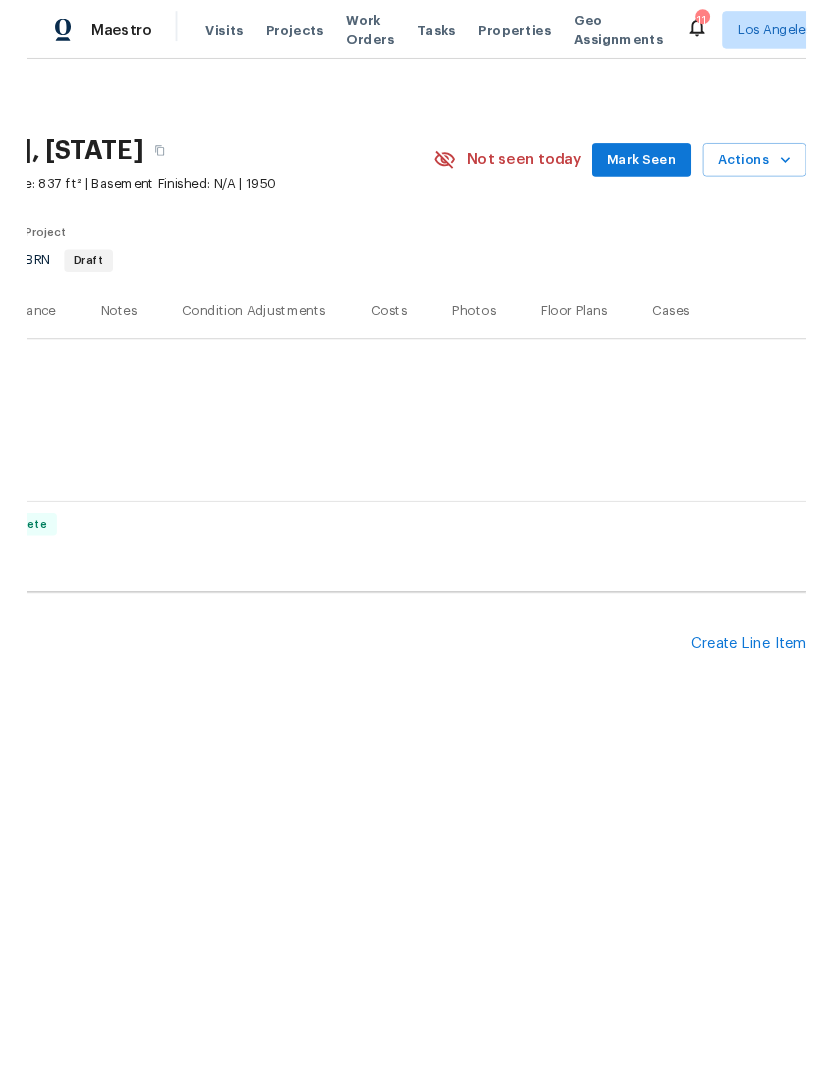 scroll, scrollTop: 0, scrollLeft: 296, axis: horizontal 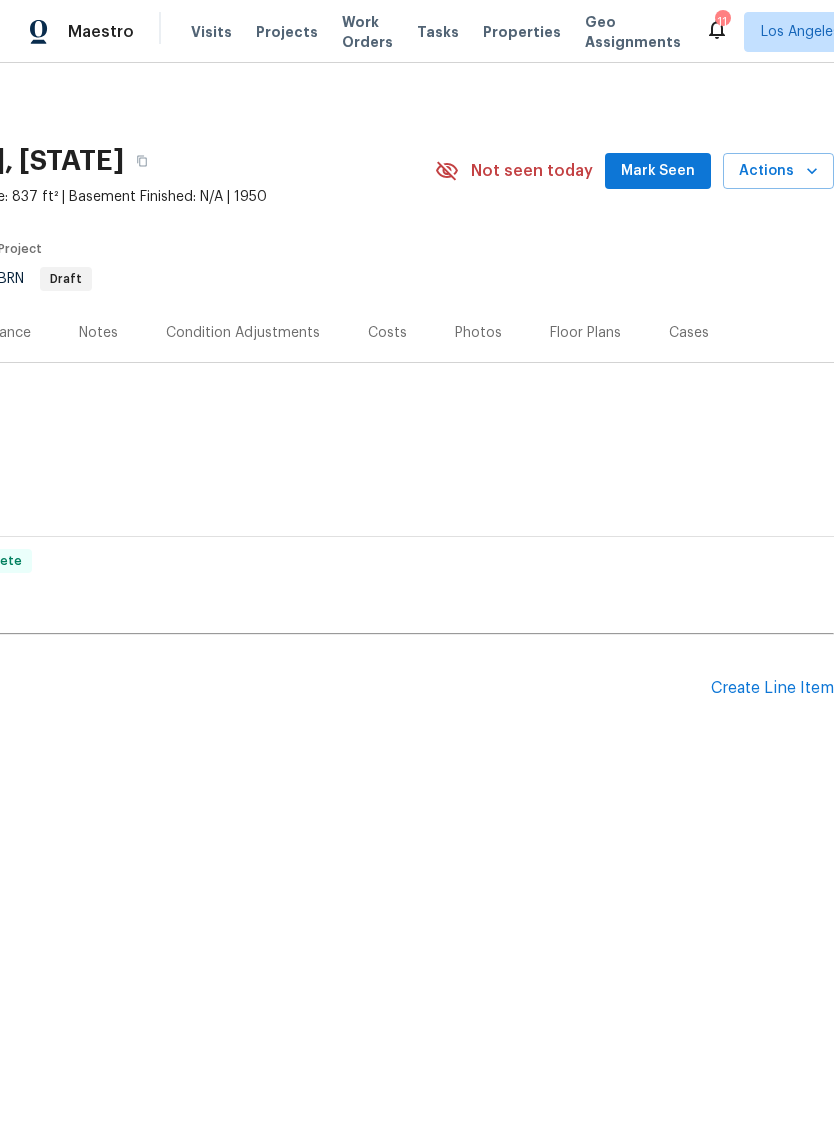 click on "Create Line Item" at bounding box center (772, 688) 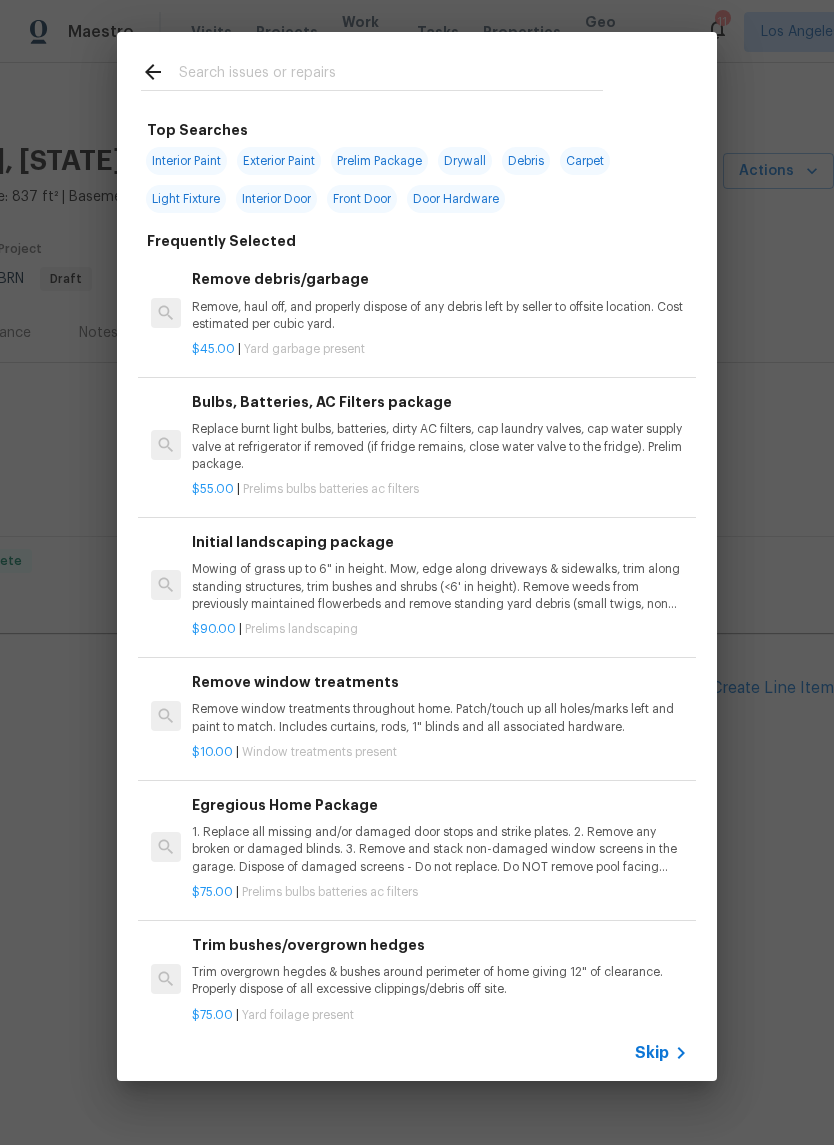 click at bounding box center (391, 75) 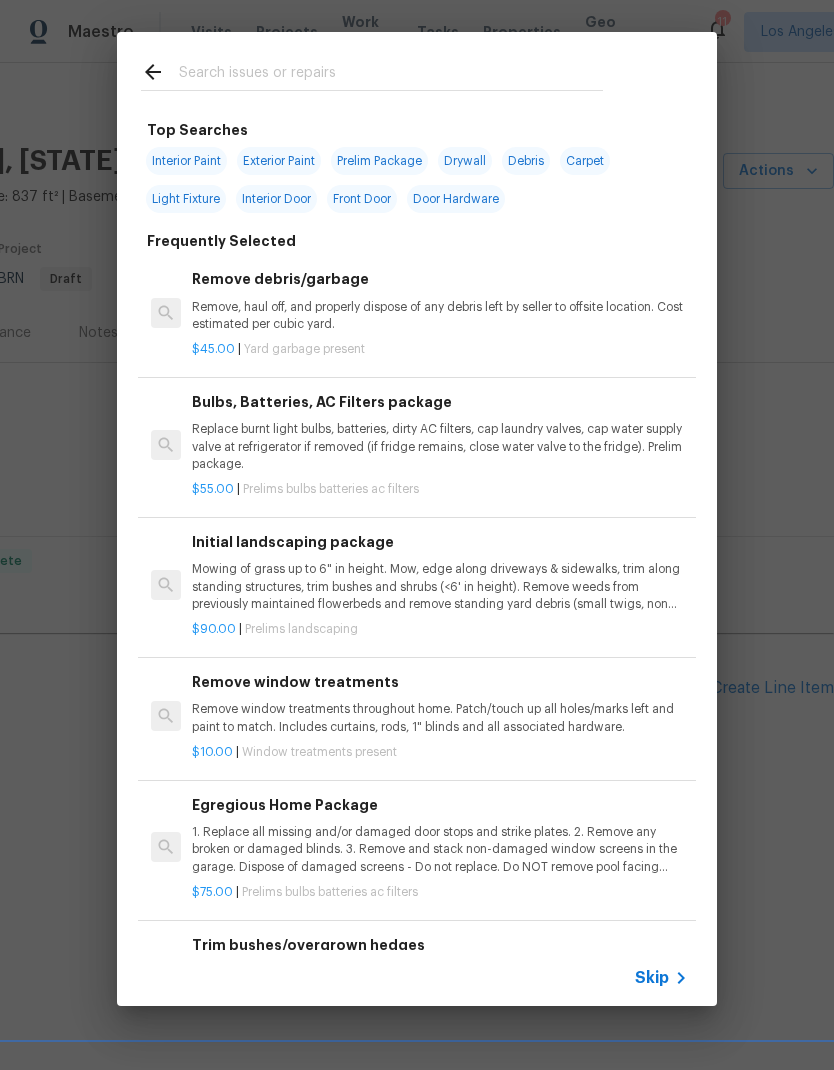 click on "Exterior Paint" at bounding box center [279, 161] 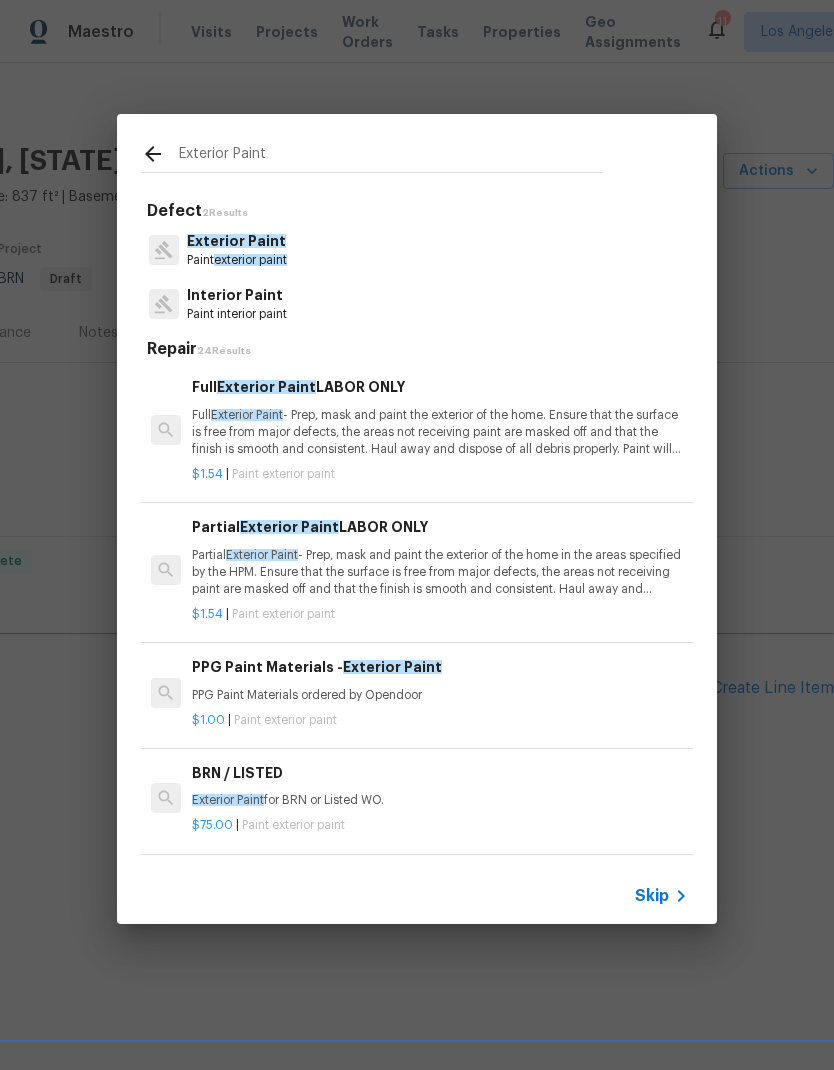 click on "Exterior Paint" at bounding box center (237, 241) 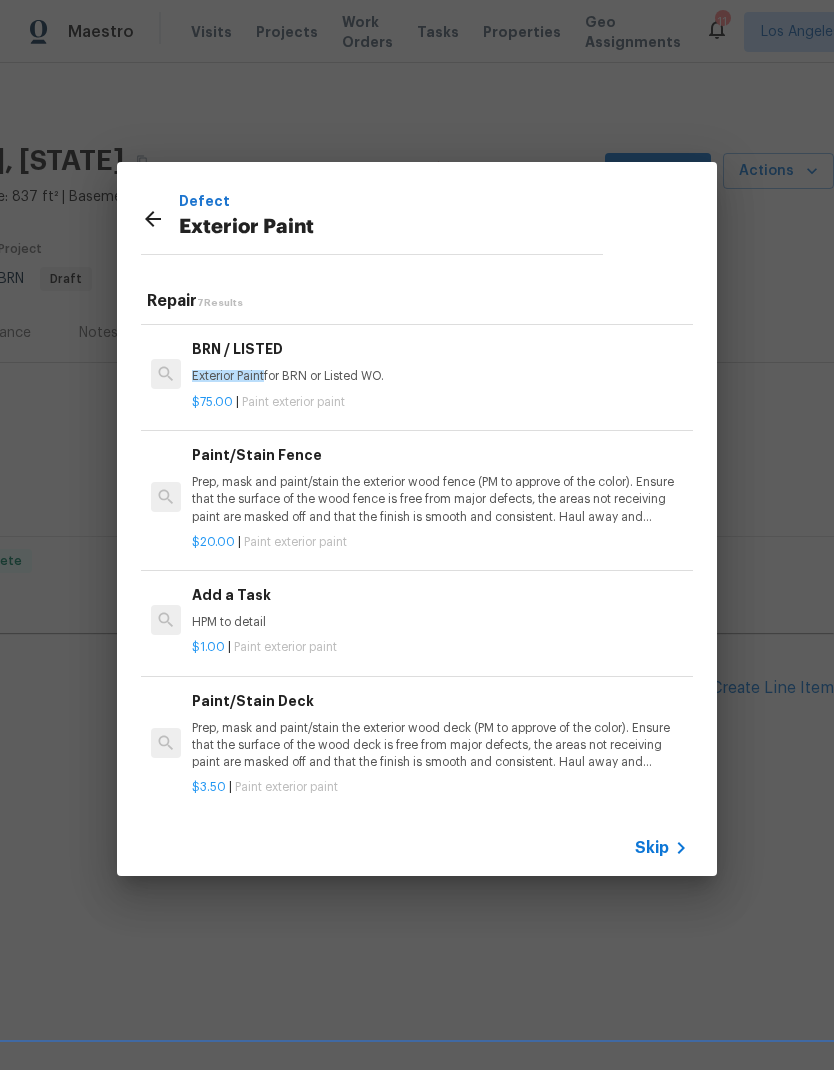 scroll, scrollTop: 374, scrollLeft: 0, axis: vertical 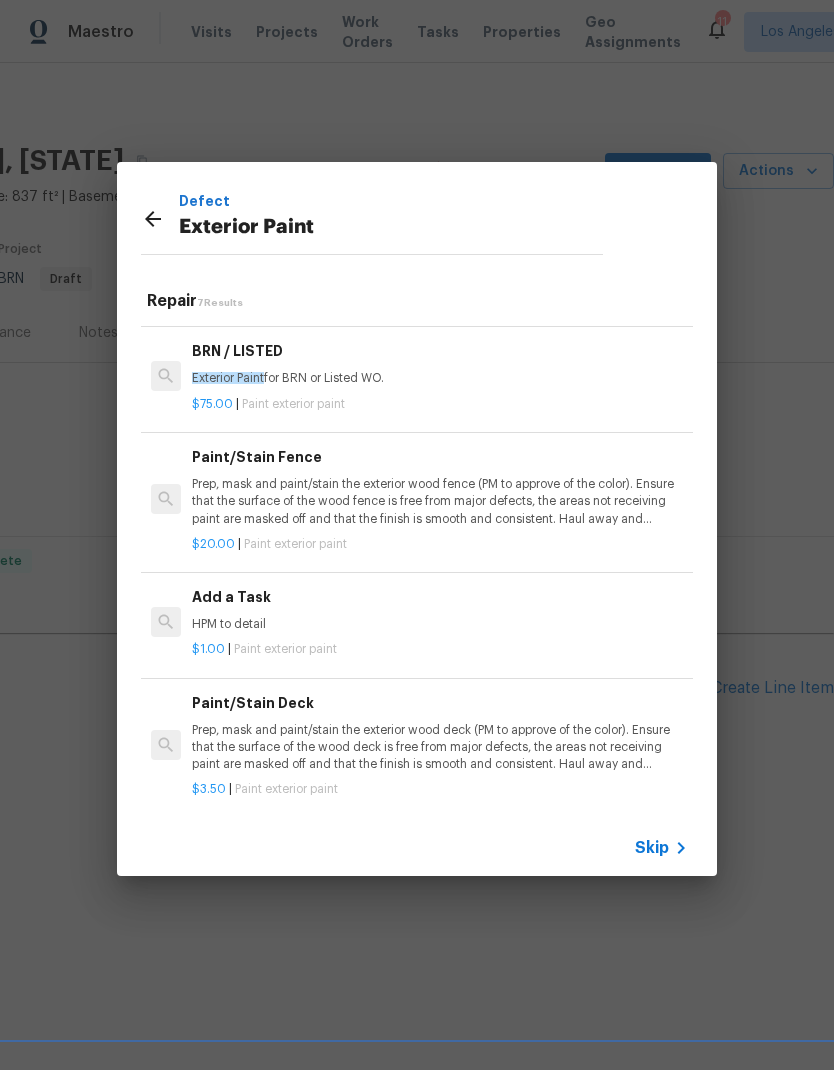 click 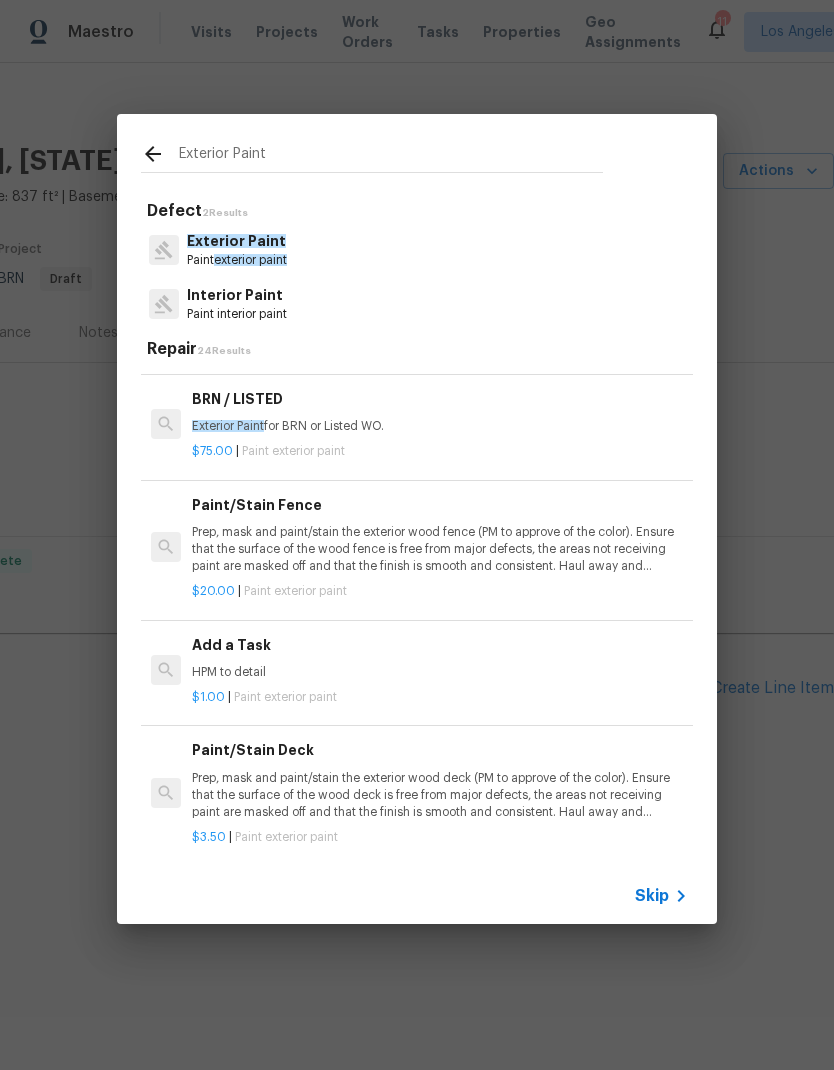 click on "Exterior Paint" at bounding box center [391, 157] 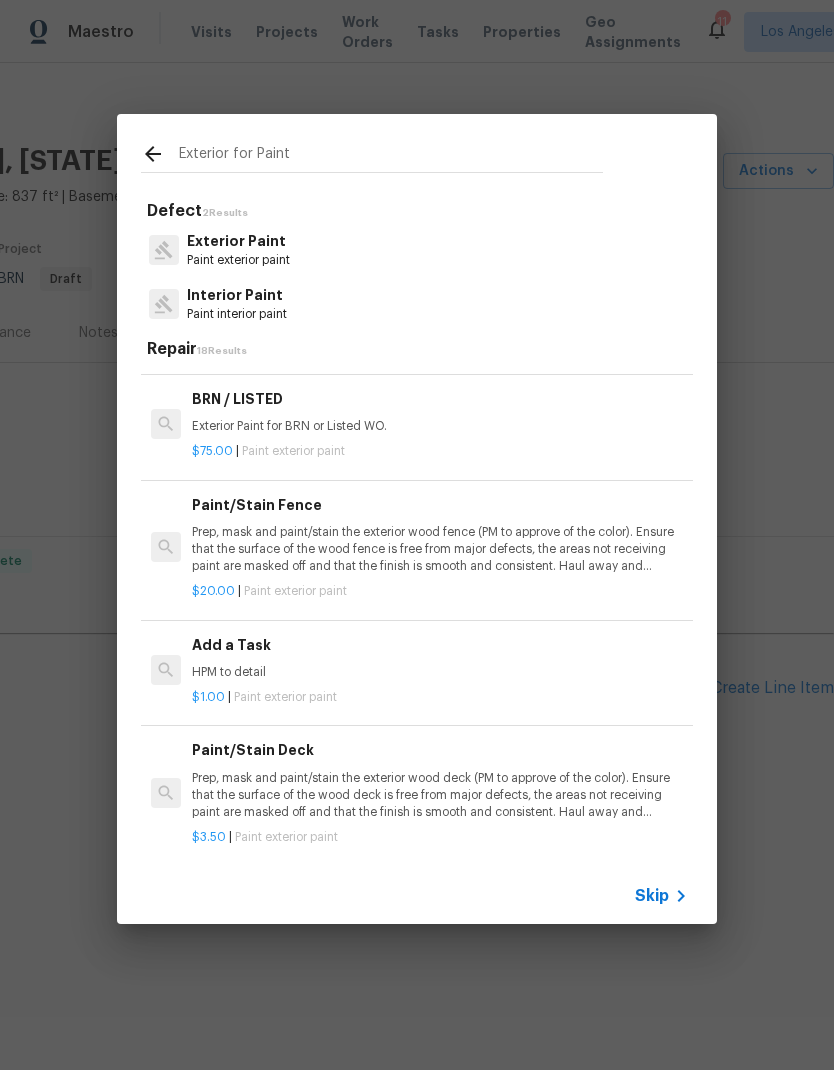 click on "Exterior for Paint" at bounding box center (391, 157) 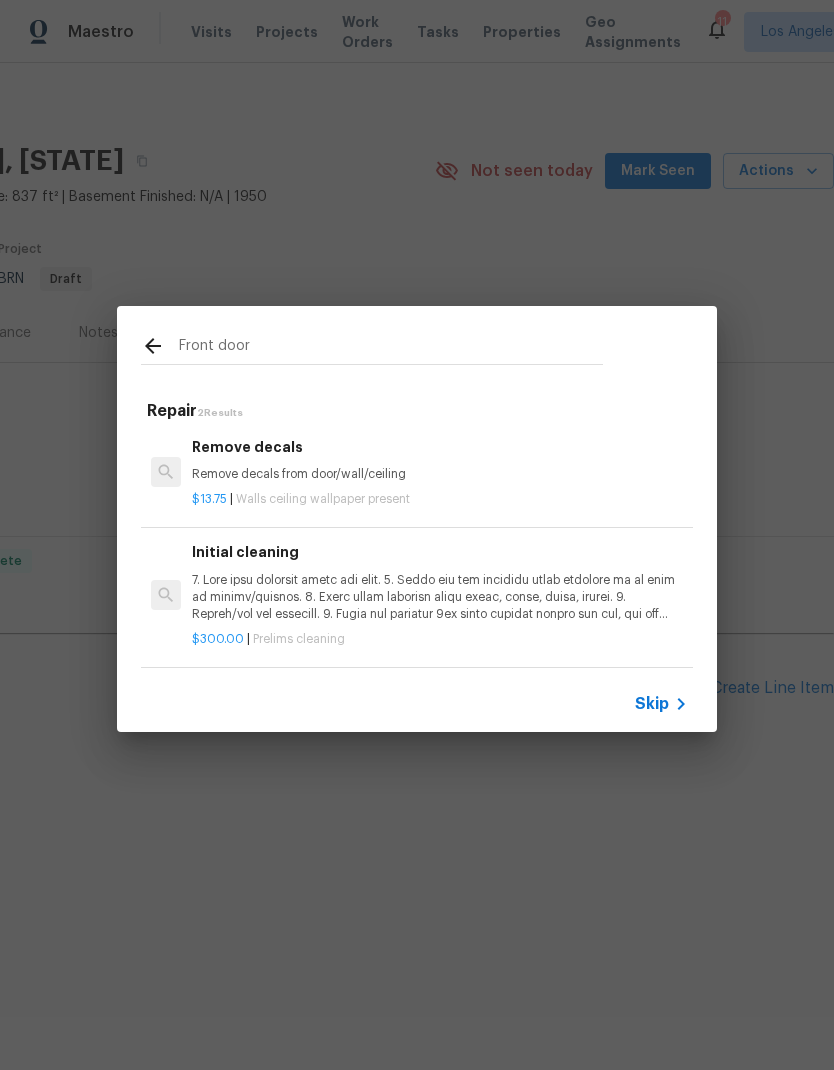 scroll, scrollTop: 3, scrollLeft: 0, axis: vertical 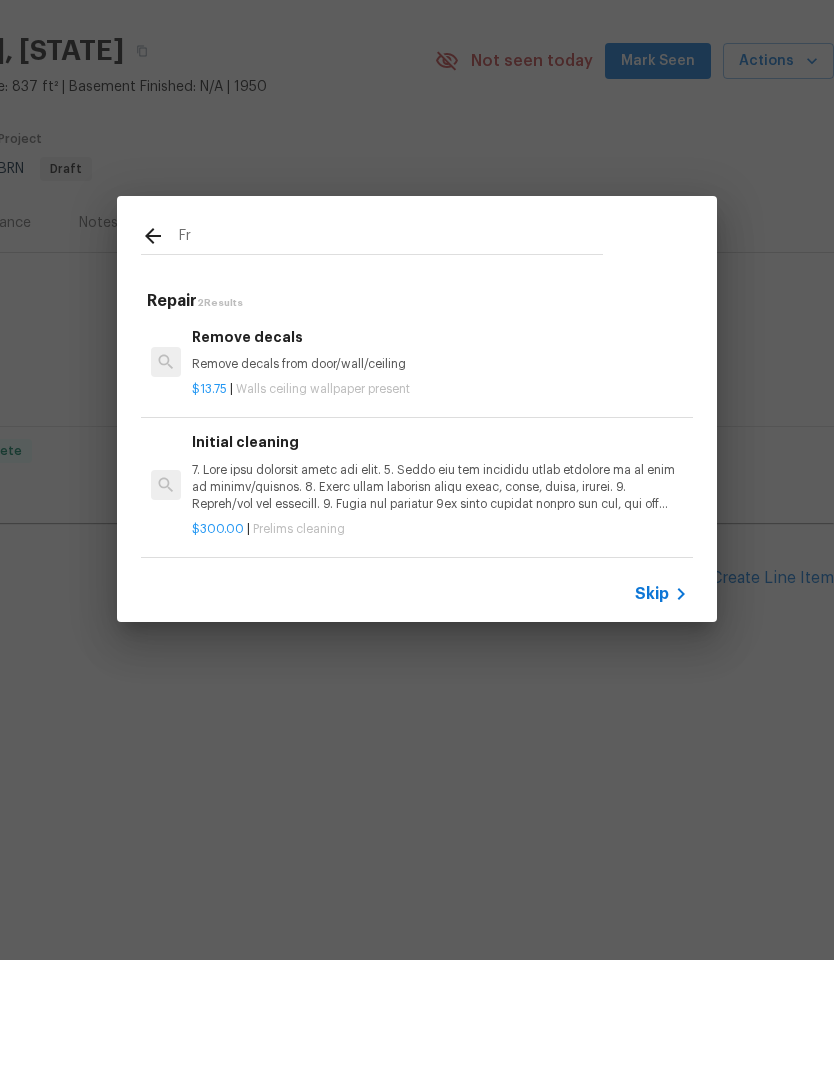 type on "F" 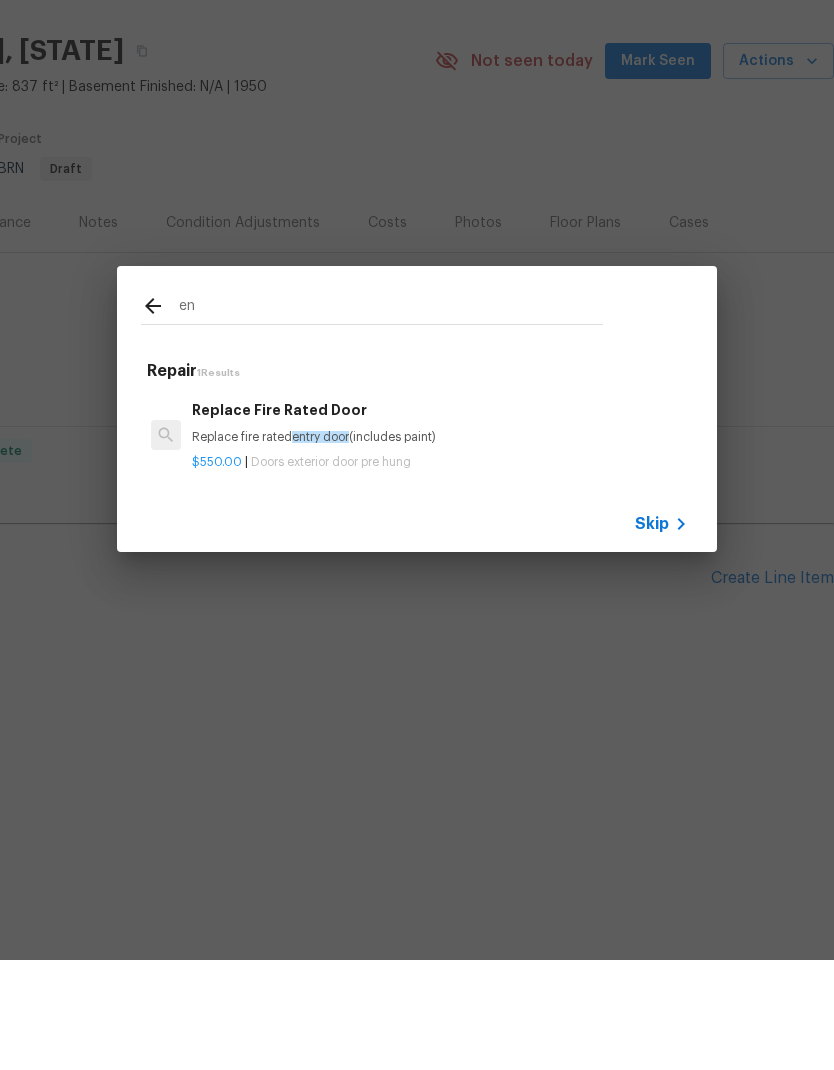 type on "e" 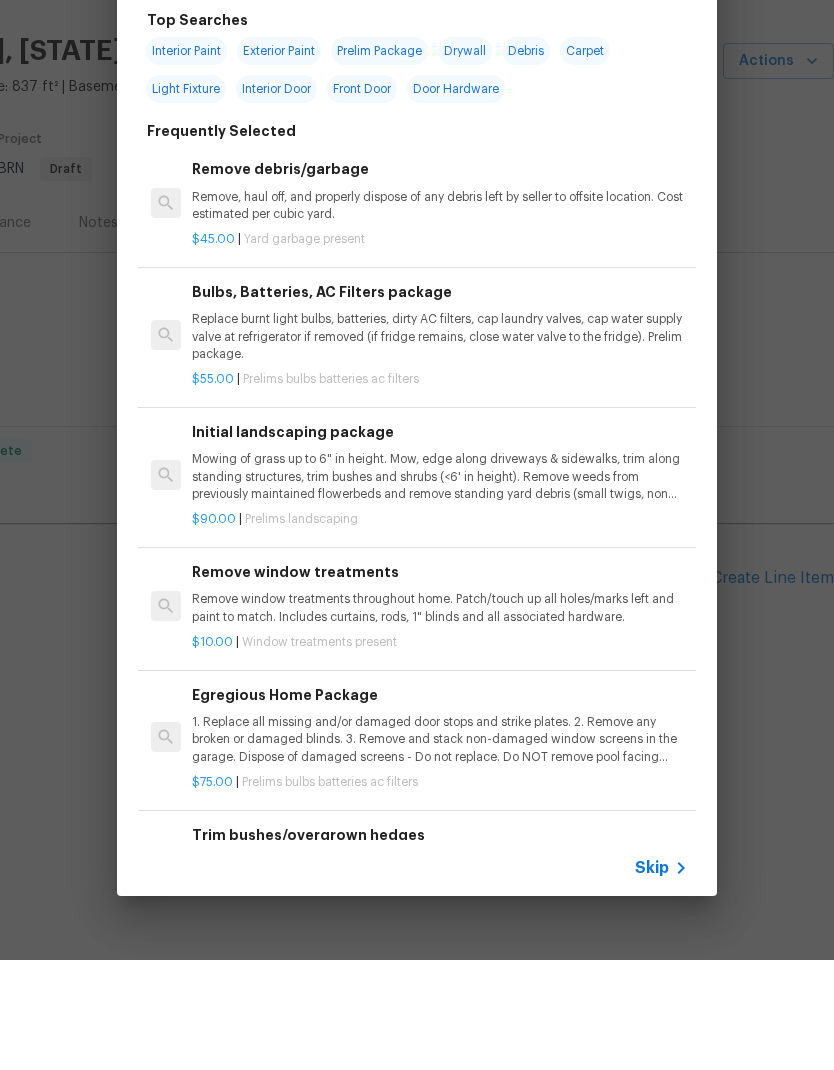 type on "d" 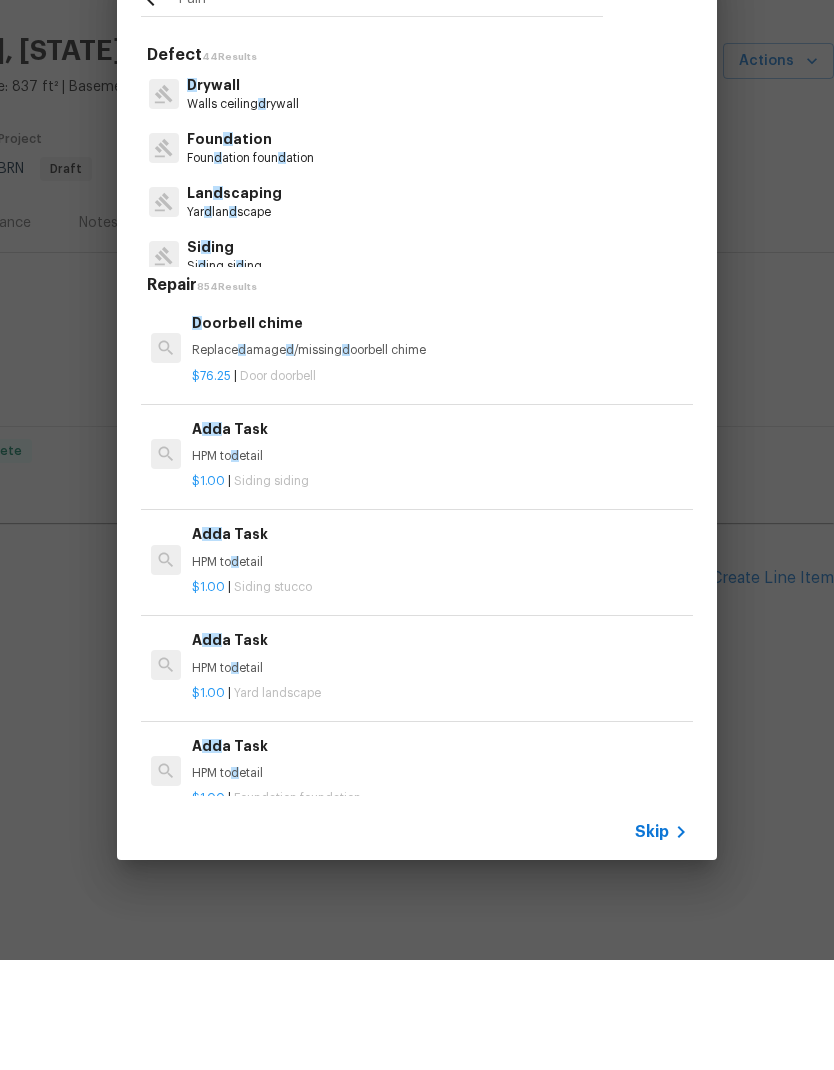 type on "Paint" 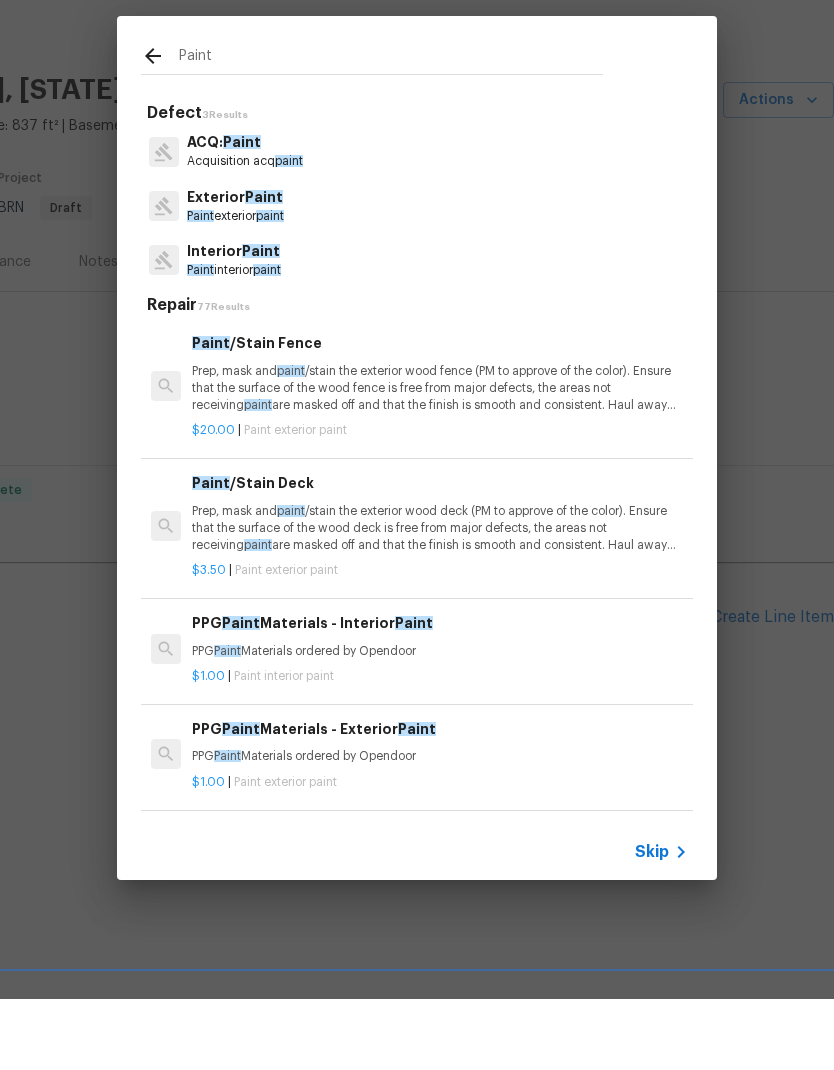 click on "Paint  exterior  paint" at bounding box center (235, 287) 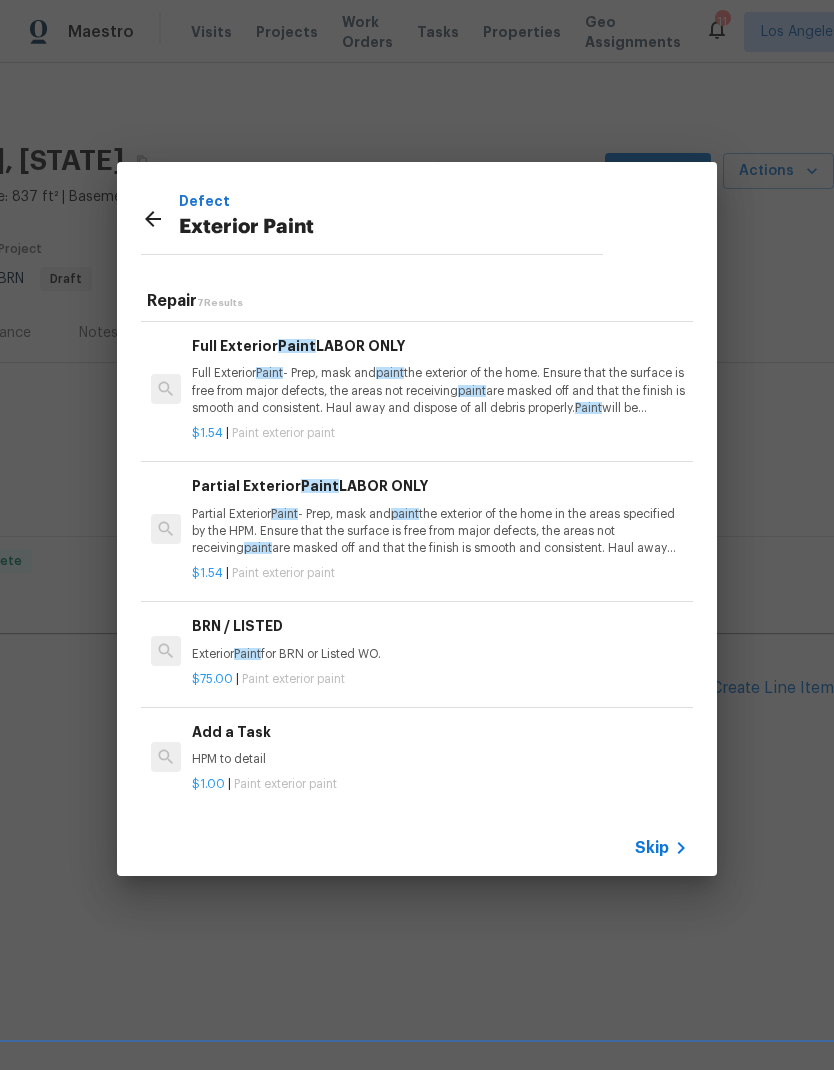 scroll, scrollTop: 374, scrollLeft: 0, axis: vertical 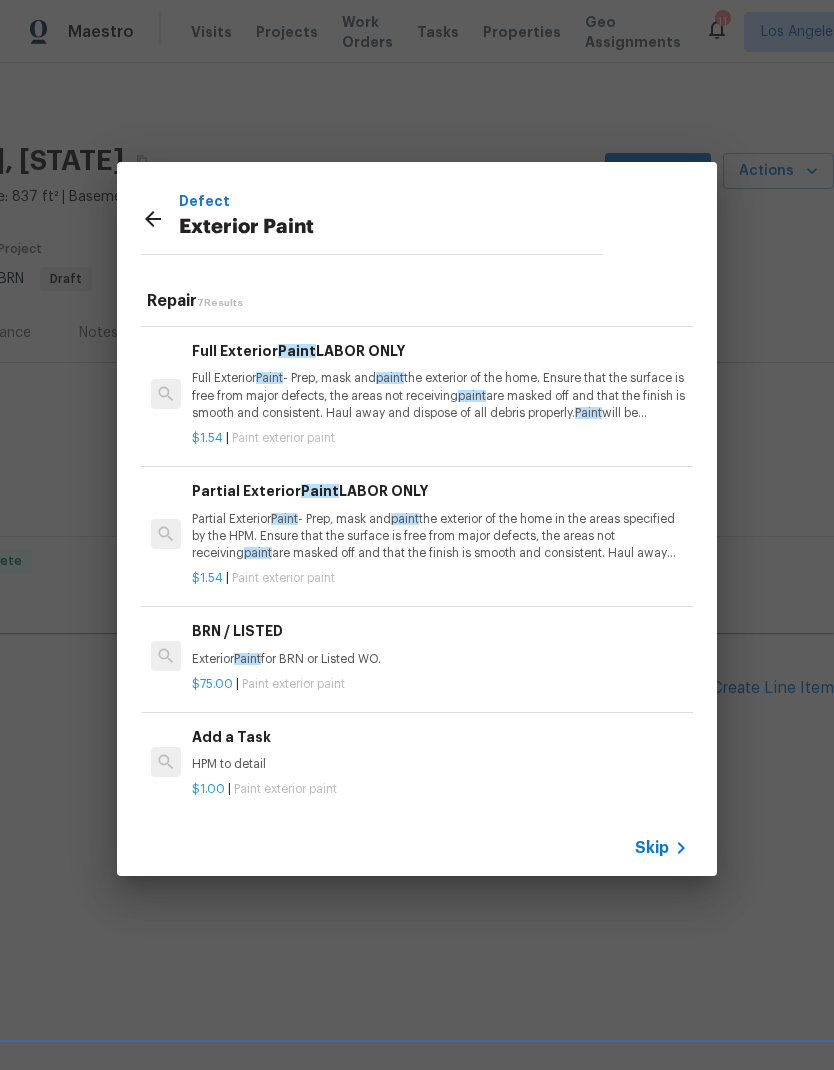 click on "Add a Task HPM to detail" at bounding box center (440, 750) 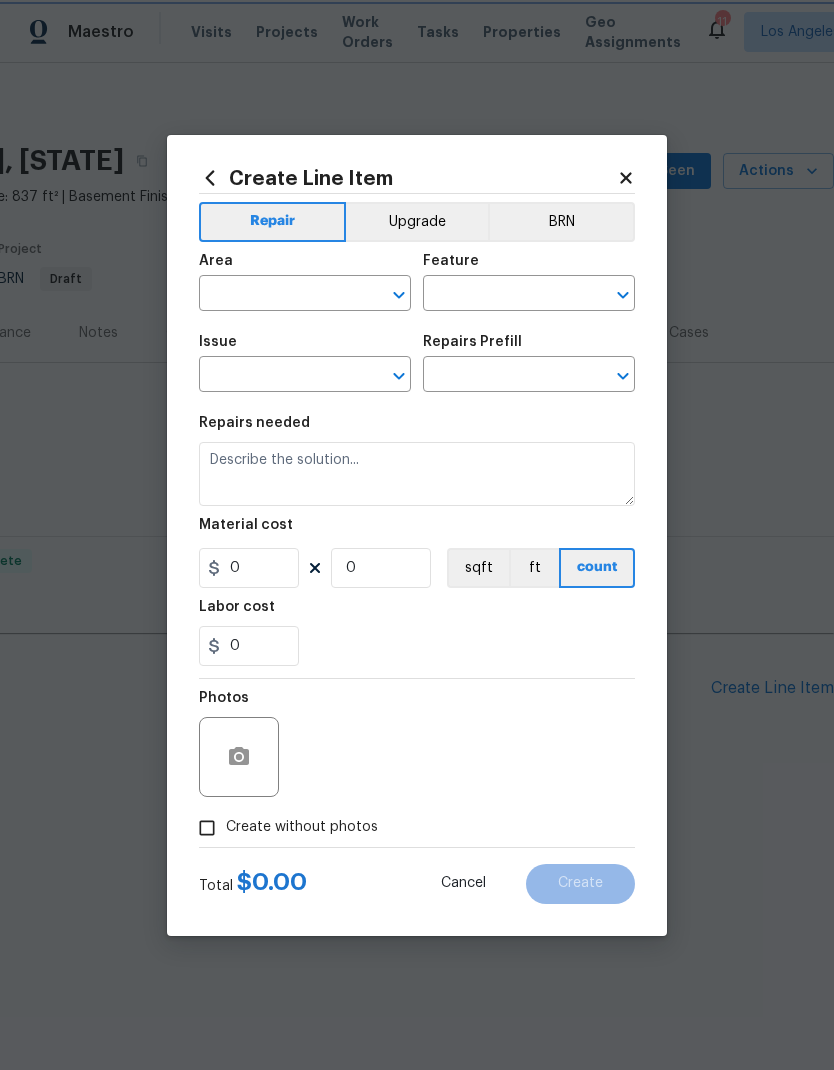 type on "Overall Paint" 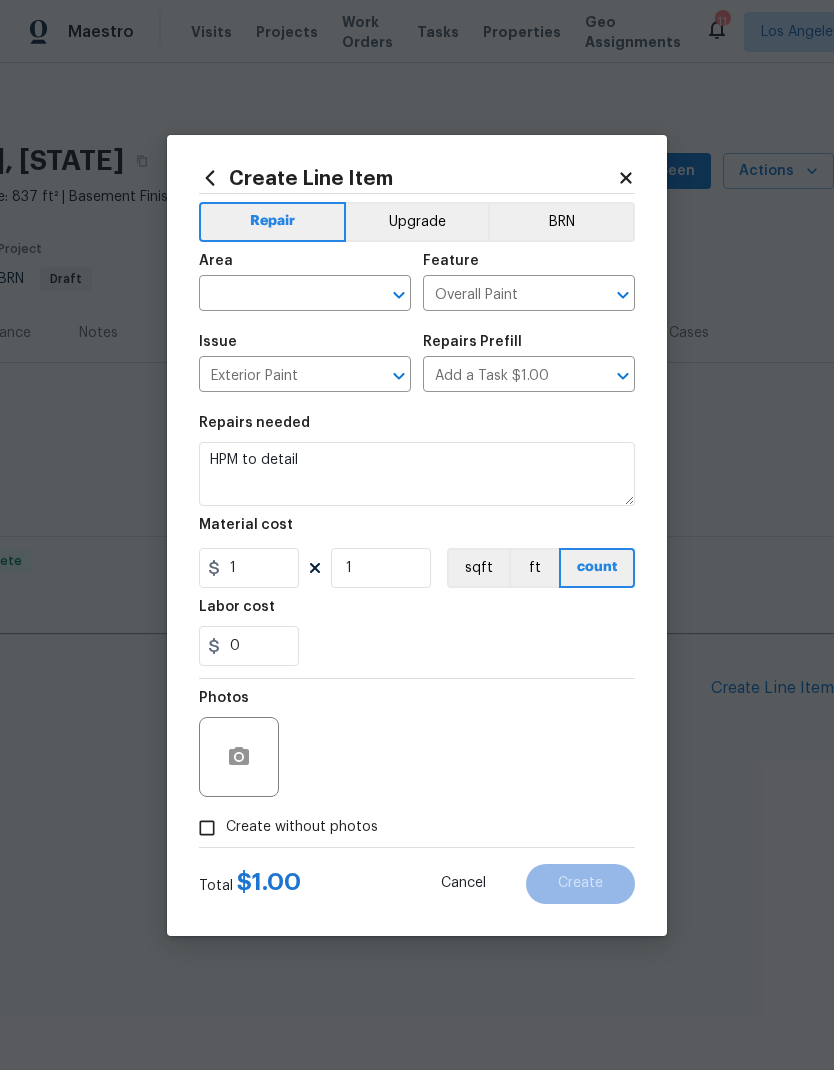 click at bounding box center (239, 757) 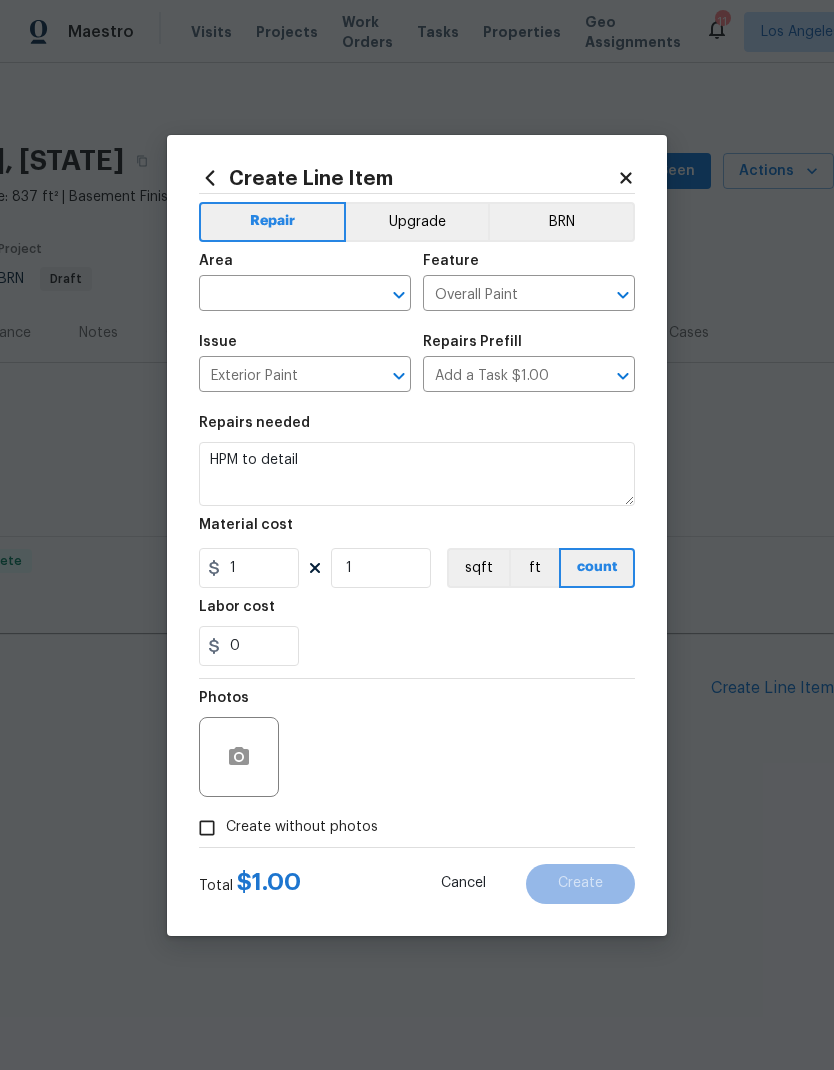 click on "Area" at bounding box center [305, 267] 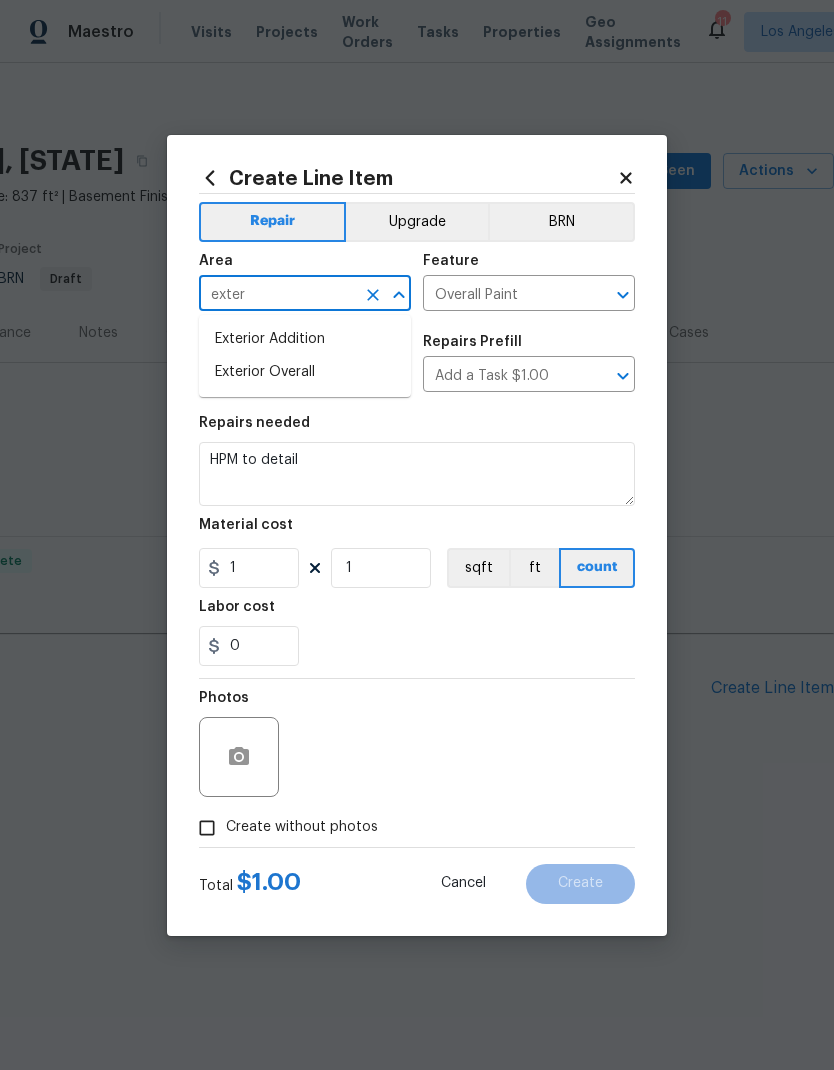 click on "Exterior Overall" at bounding box center [305, 372] 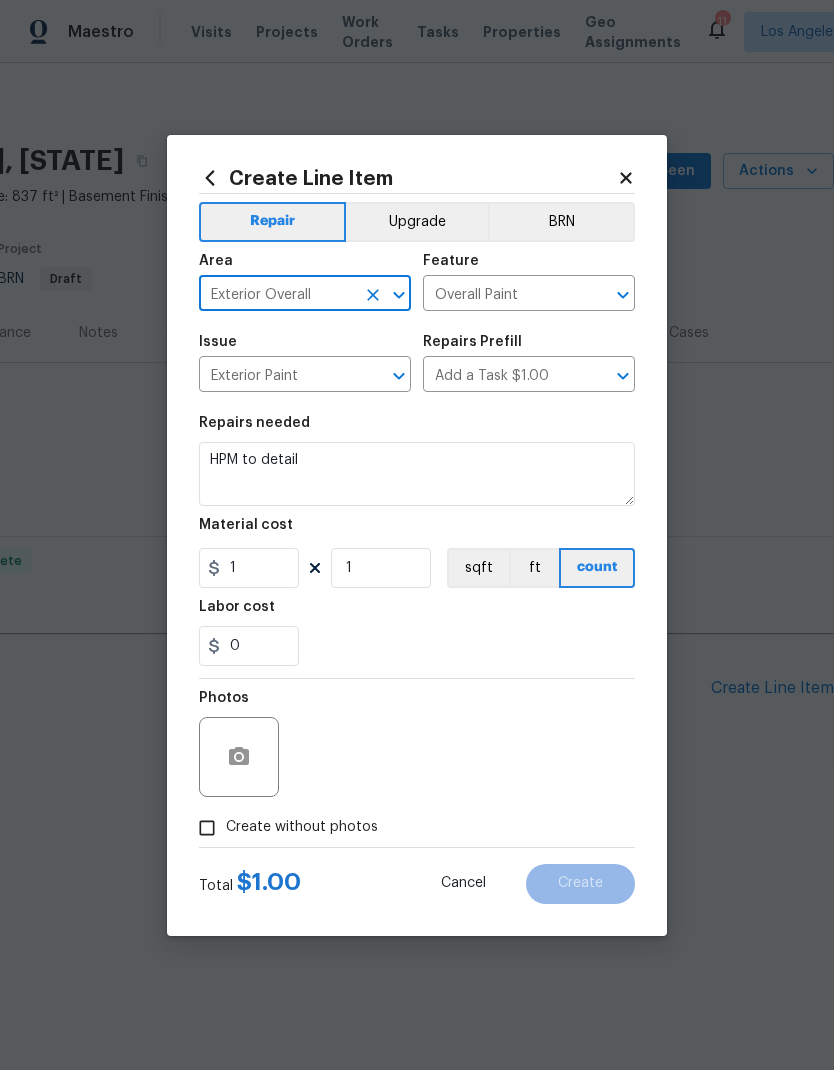 click on "HPM to detail" at bounding box center (417, 474) 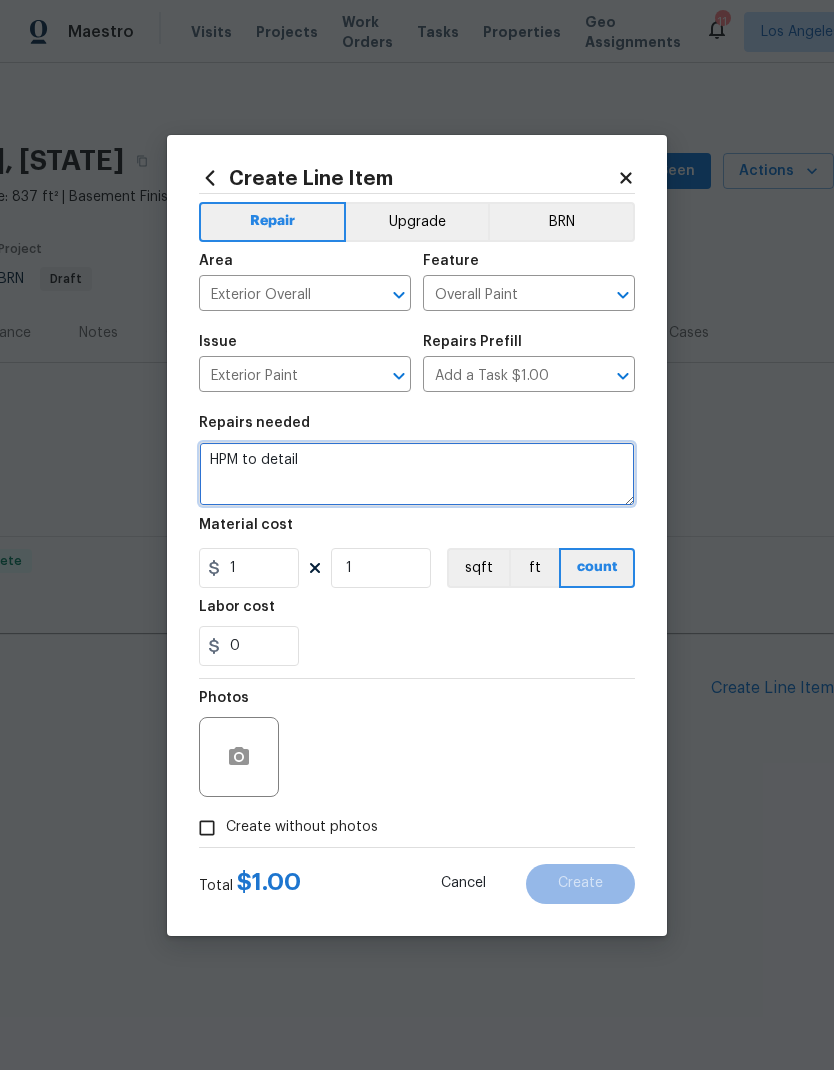 click on "HPM to detail" at bounding box center [417, 474] 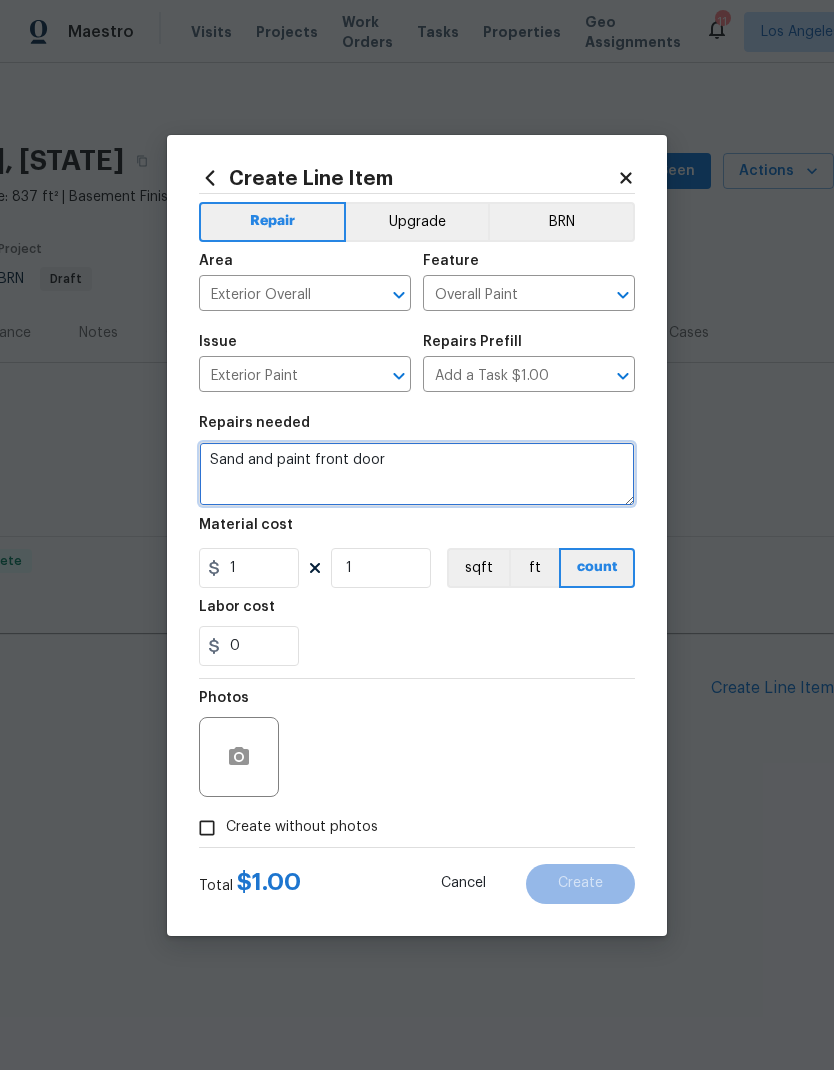 type on "Sand and paint front door" 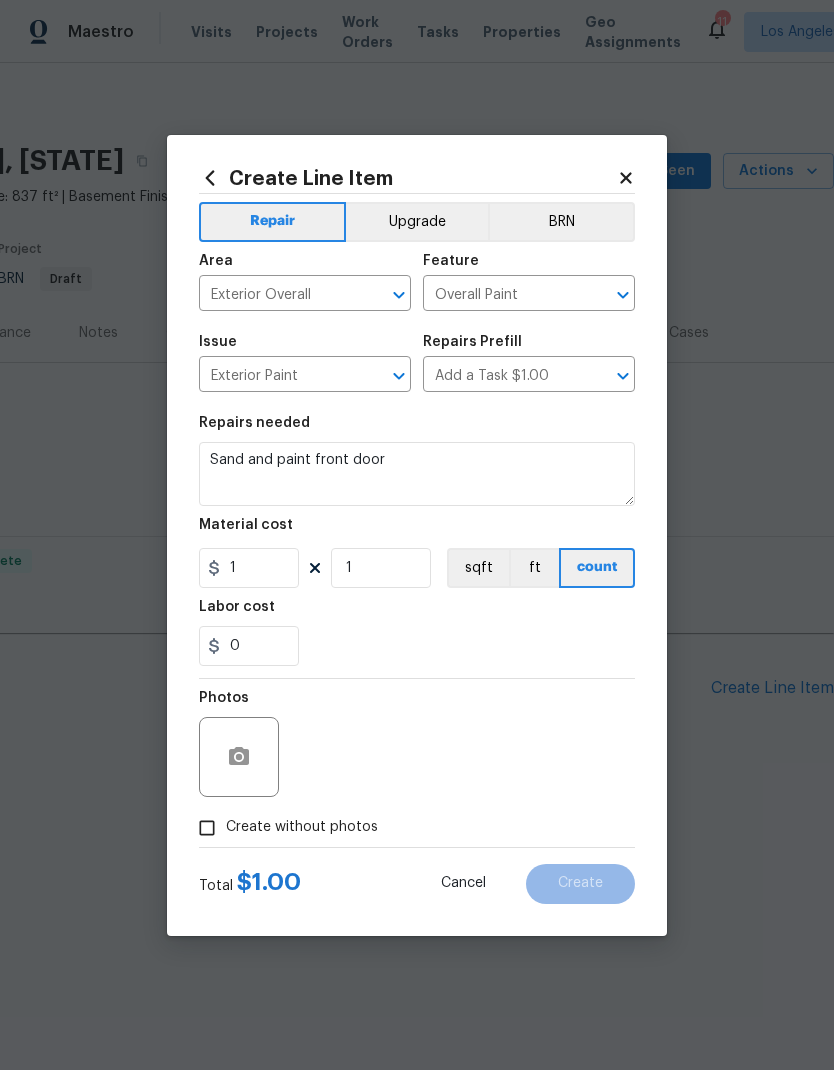 click on "Labor cost" at bounding box center [417, 613] 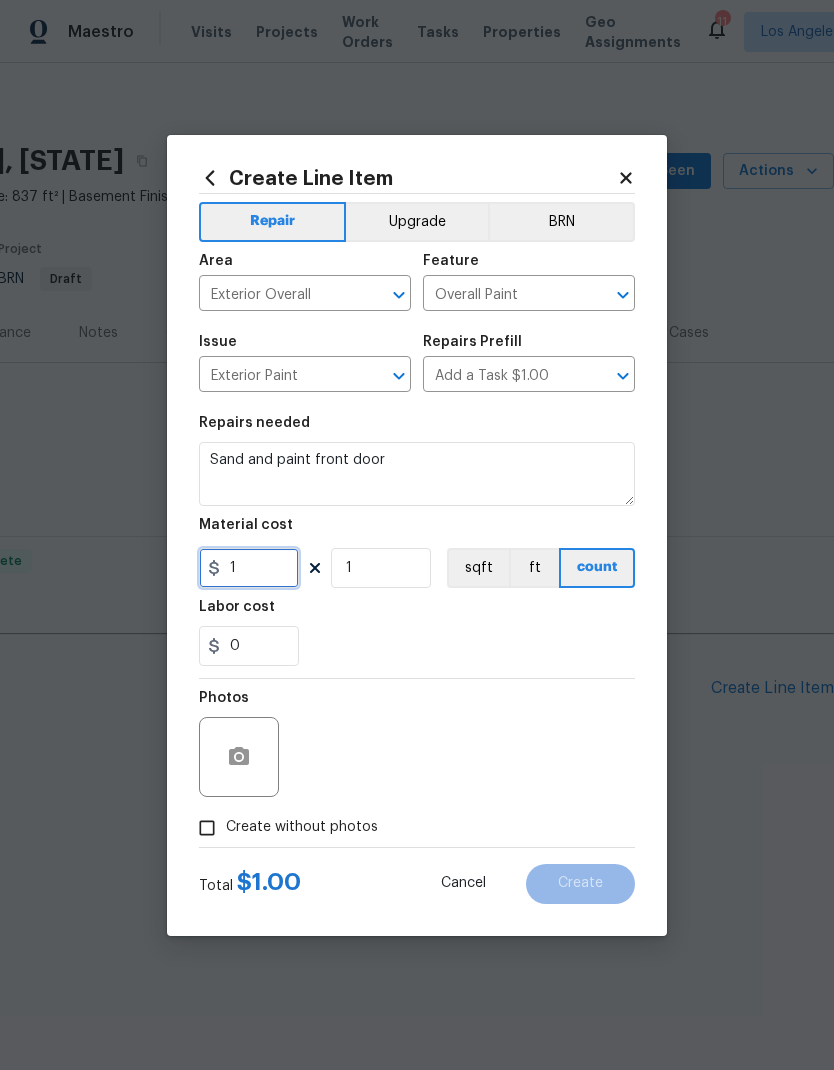 click on "1" at bounding box center (249, 568) 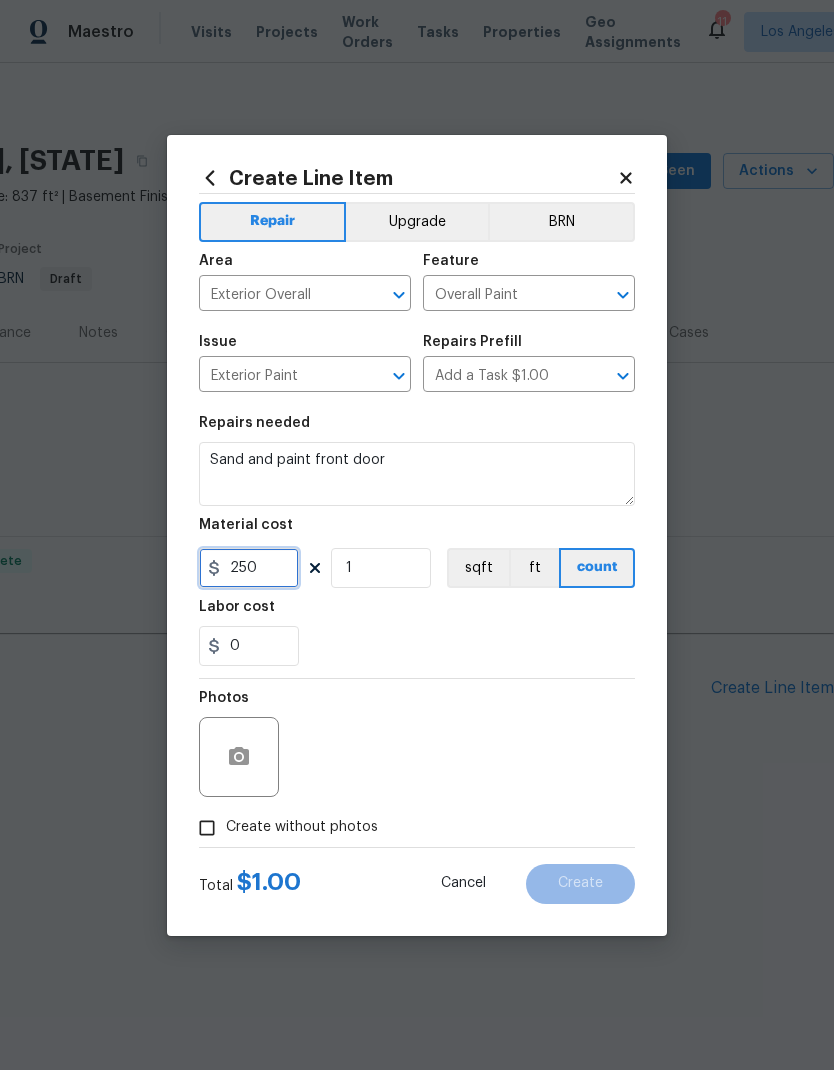 type on "250" 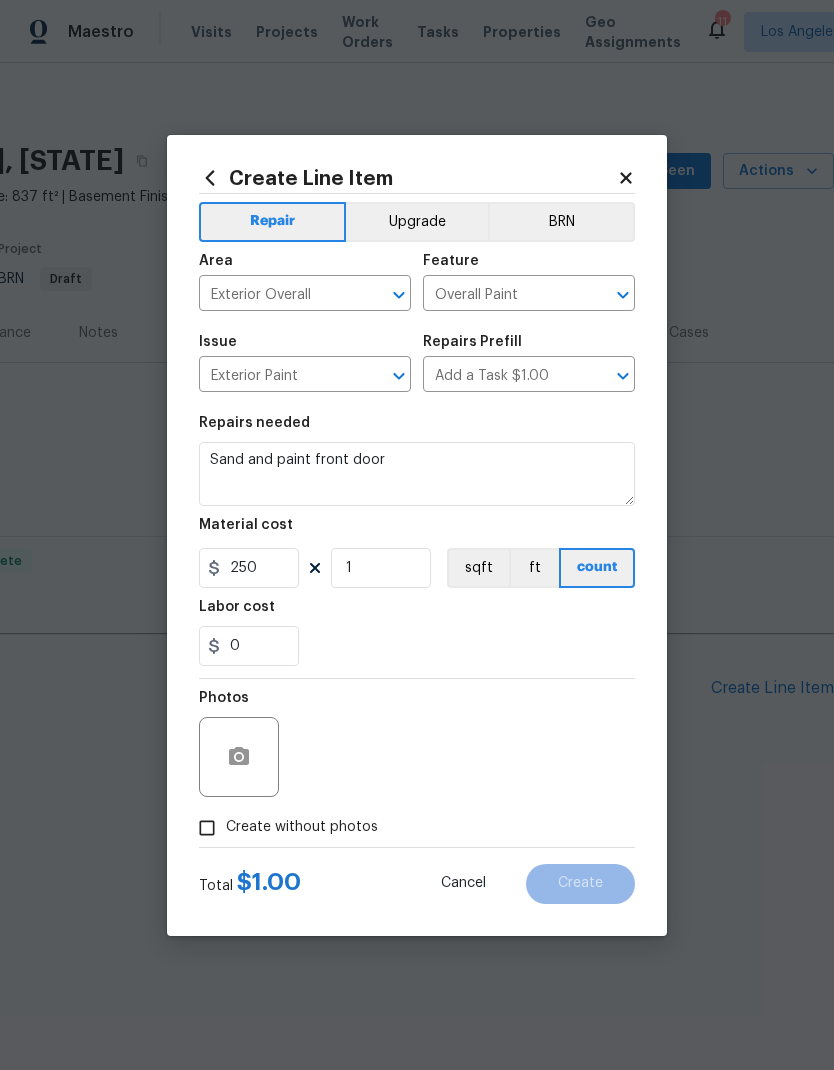 click on "sqft" at bounding box center [478, 568] 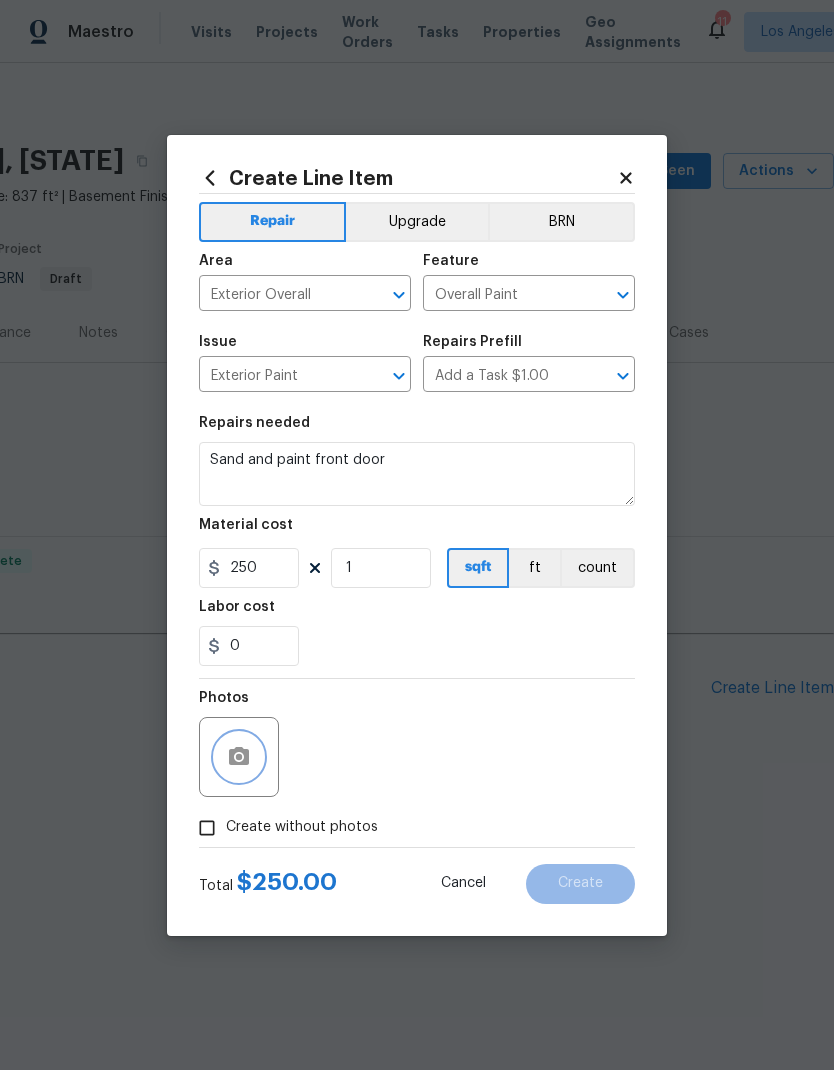 click at bounding box center (239, 757) 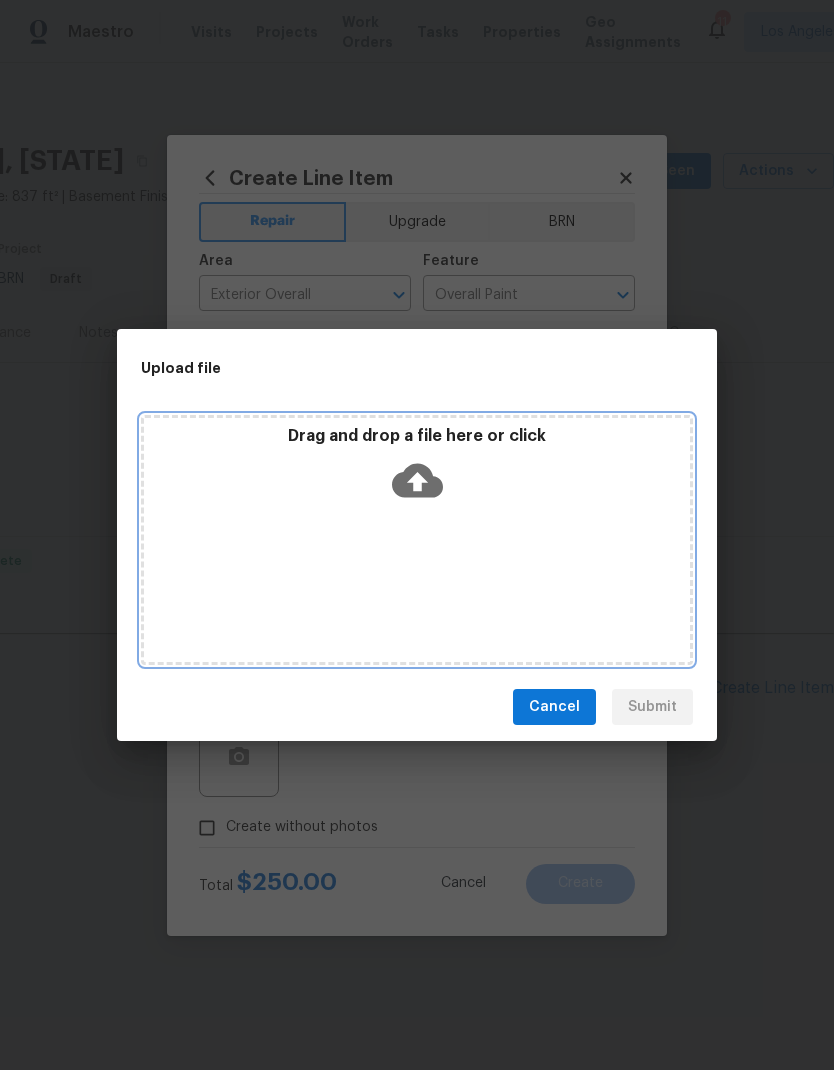 click 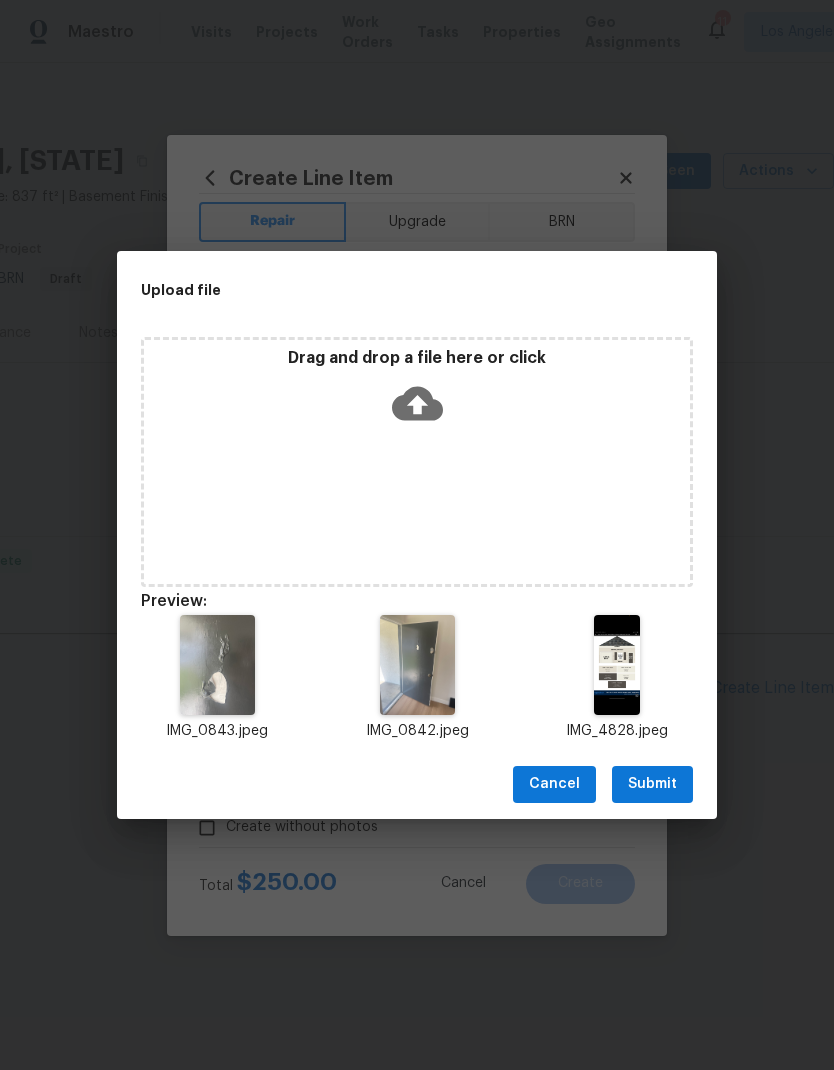 click on "Submit" at bounding box center (652, 784) 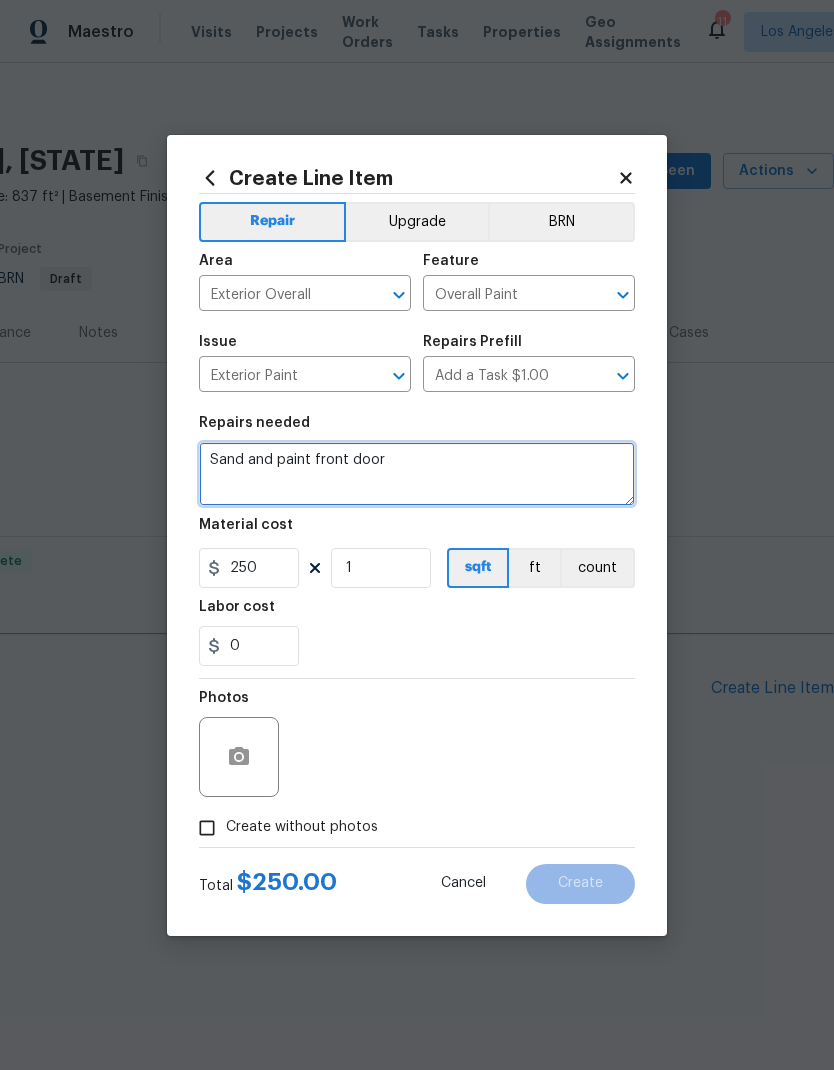 click on "Sand and paint front door" at bounding box center [417, 474] 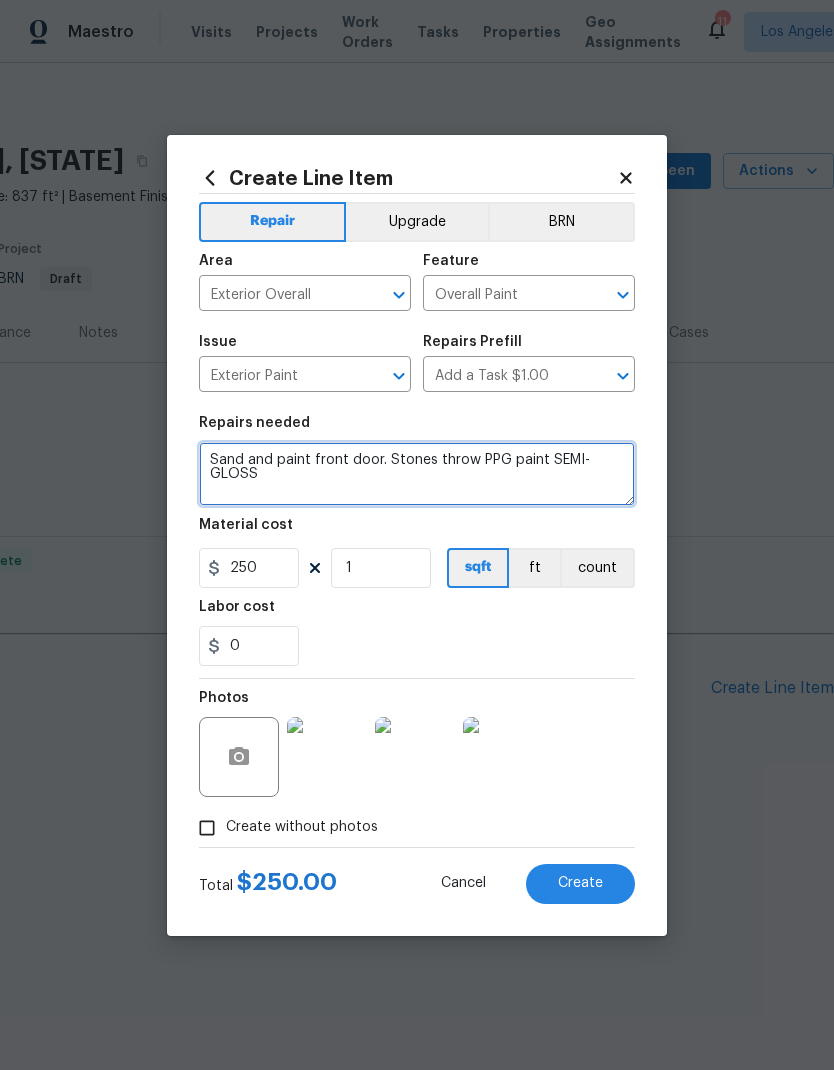 type on "Sand and paint front door. Stones throw PPG paint SEMI-GLOSS" 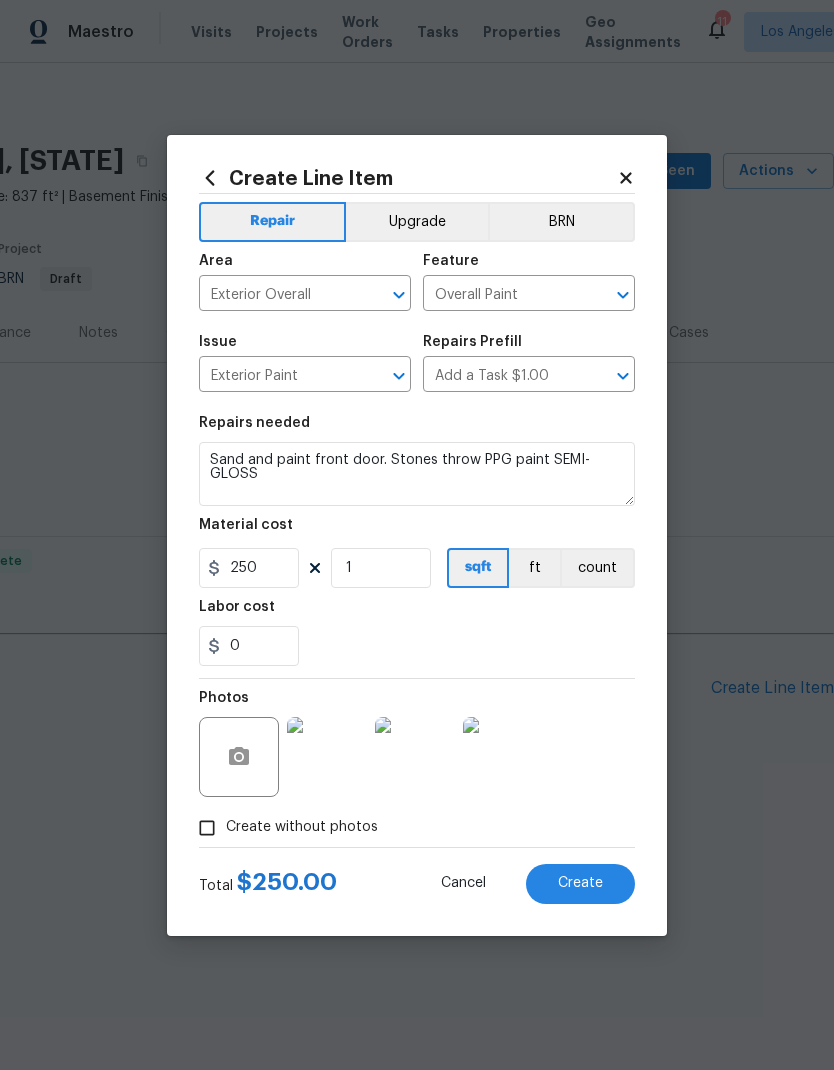 click on "0" at bounding box center (417, 646) 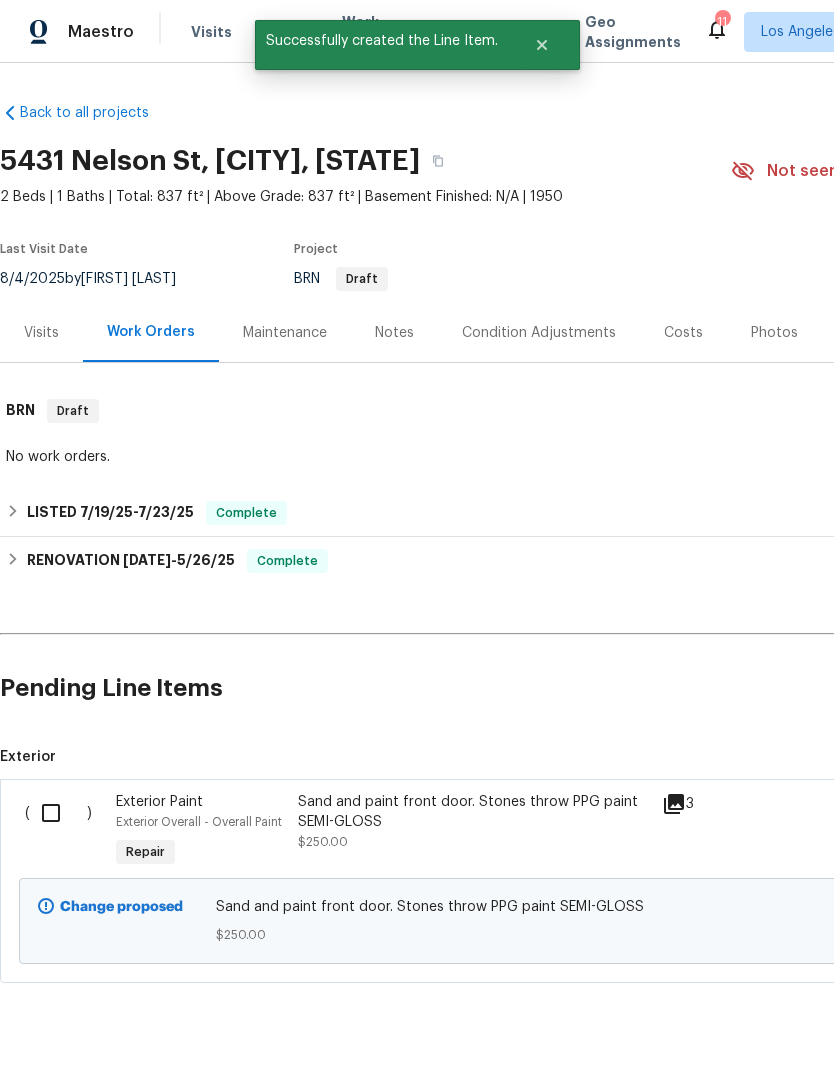 scroll, scrollTop: 0, scrollLeft: 0, axis: both 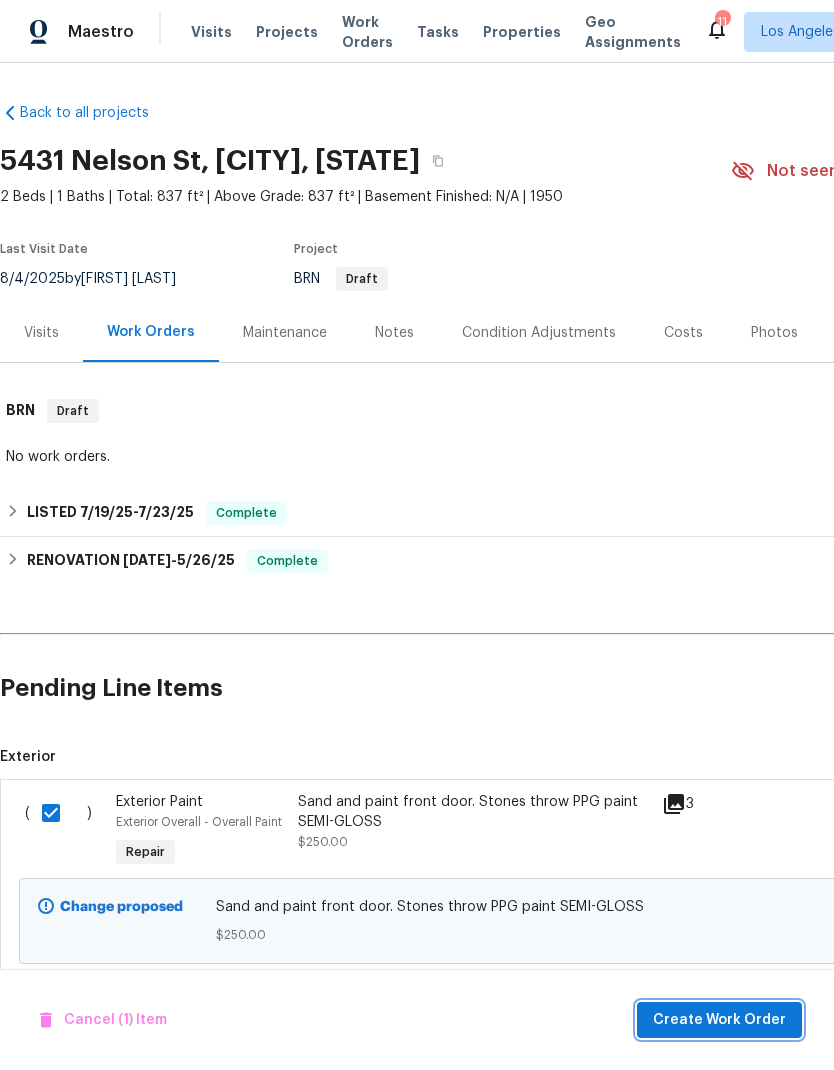 click on "Create Work Order" at bounding box center [719, 1020] 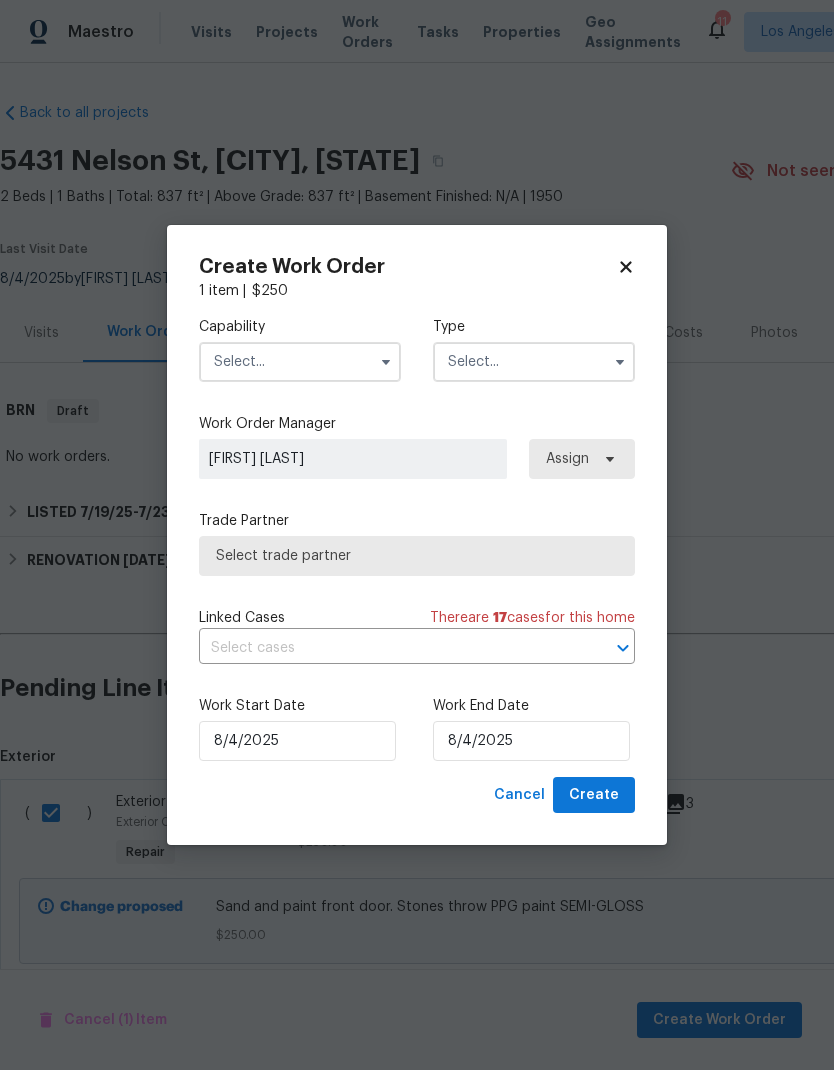 click at bounding box center [300, 362] 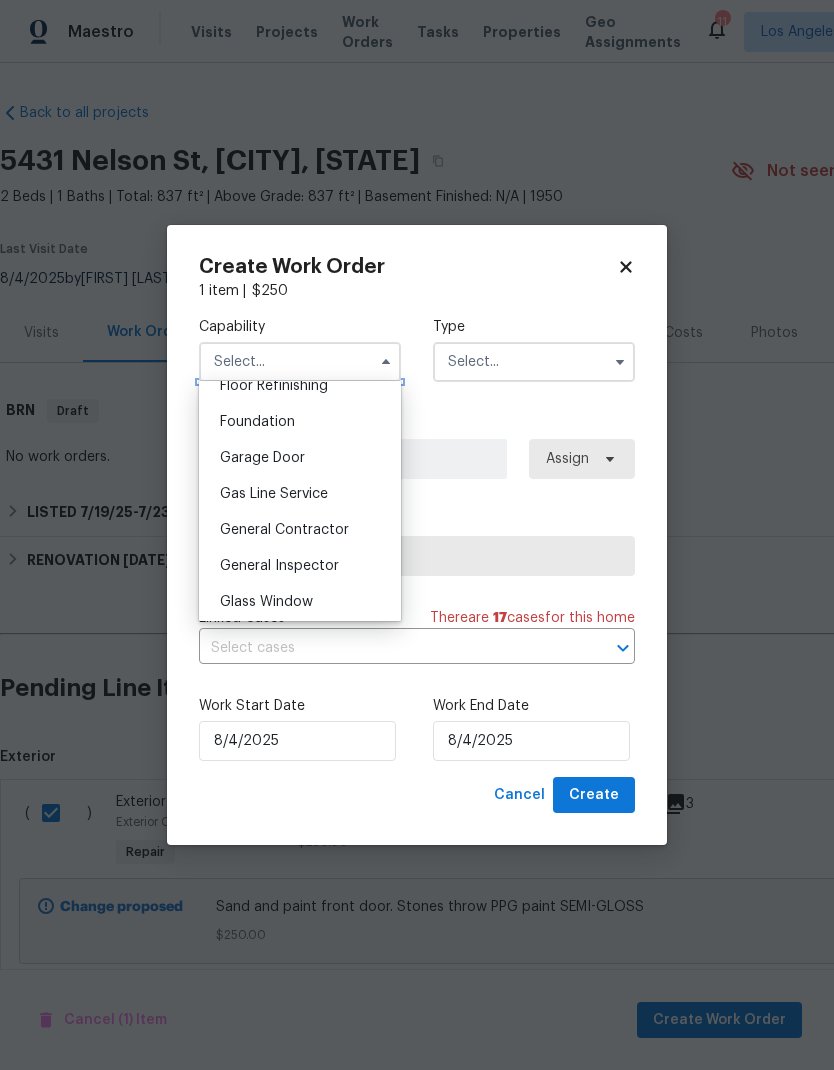 scroll, scrollTop: 831, scrollLeft: 0, axis: vertical 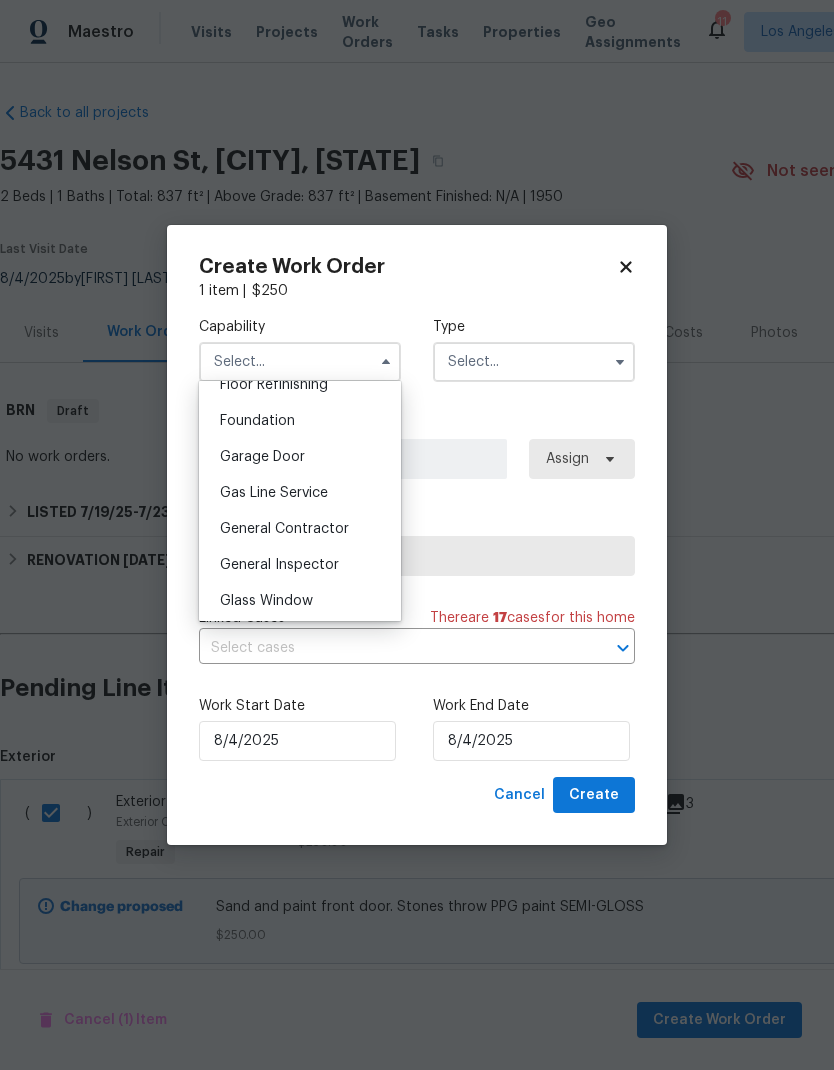 click on "General Contractor" at bounding box center (284, 529) 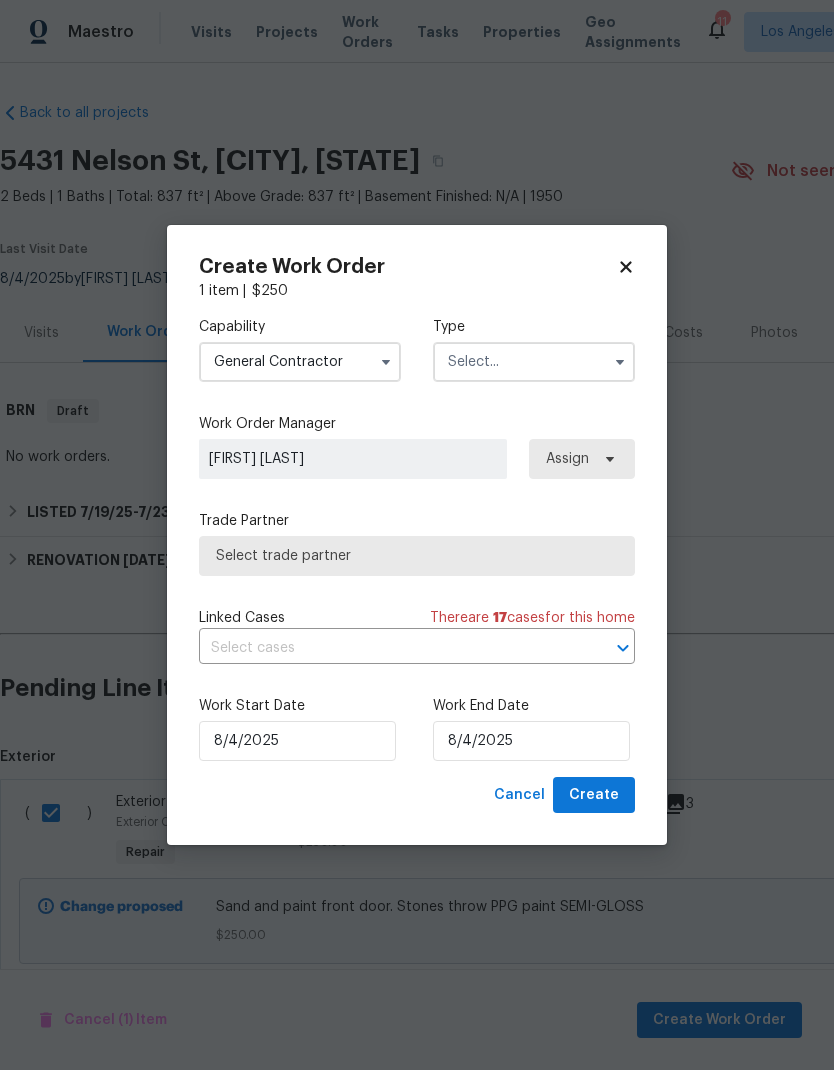 click at bounding box center [534, 362] 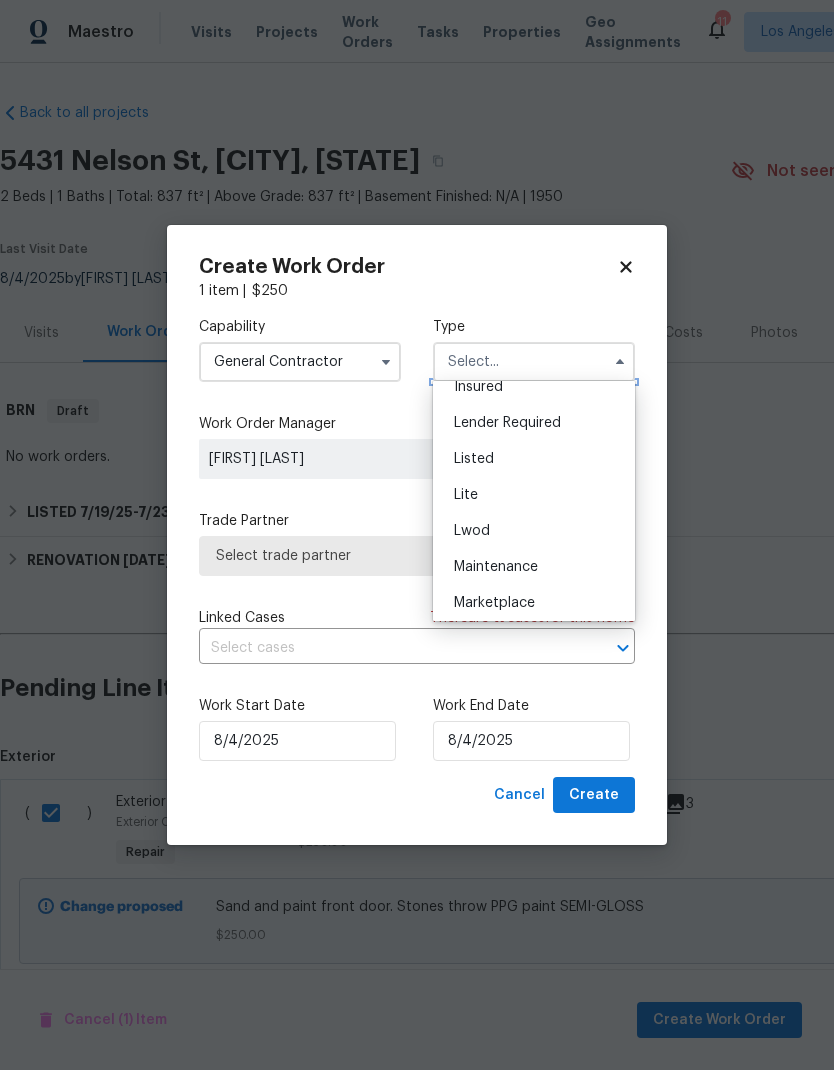 scroll, scrollTop: 156, scrollLeft: 0, axis: vertical 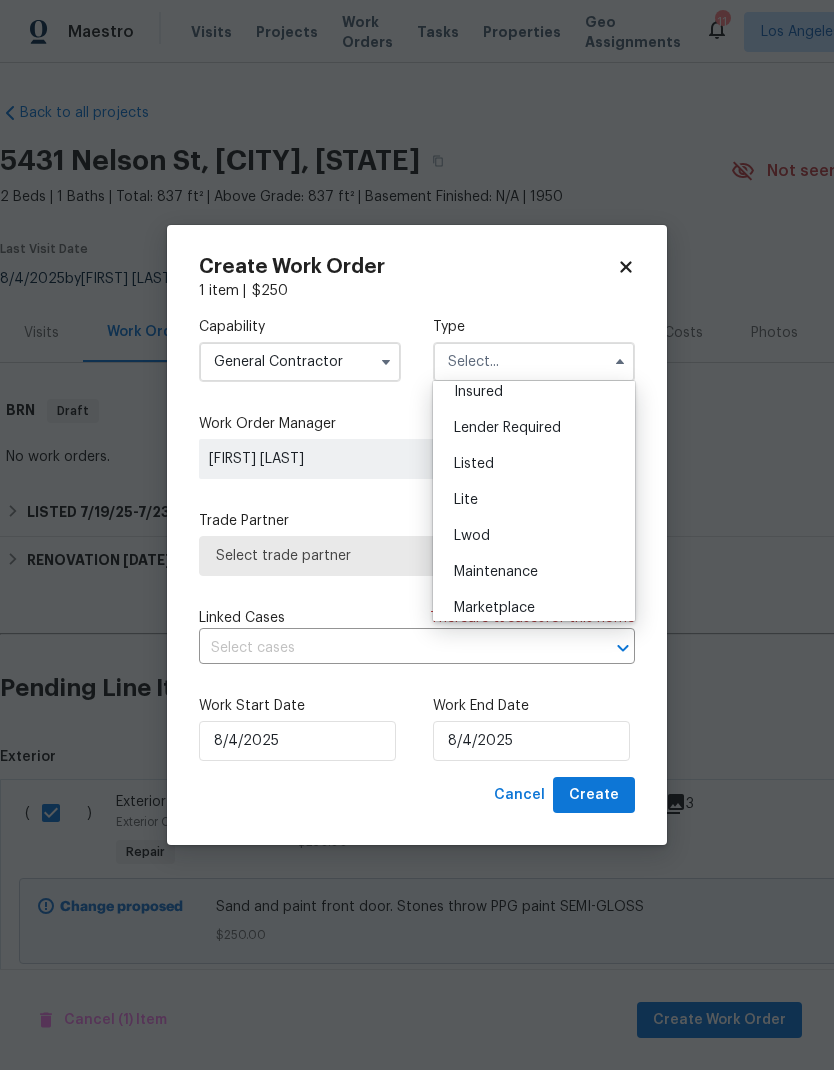 click on "Listed" at bounding box center (534, 464) 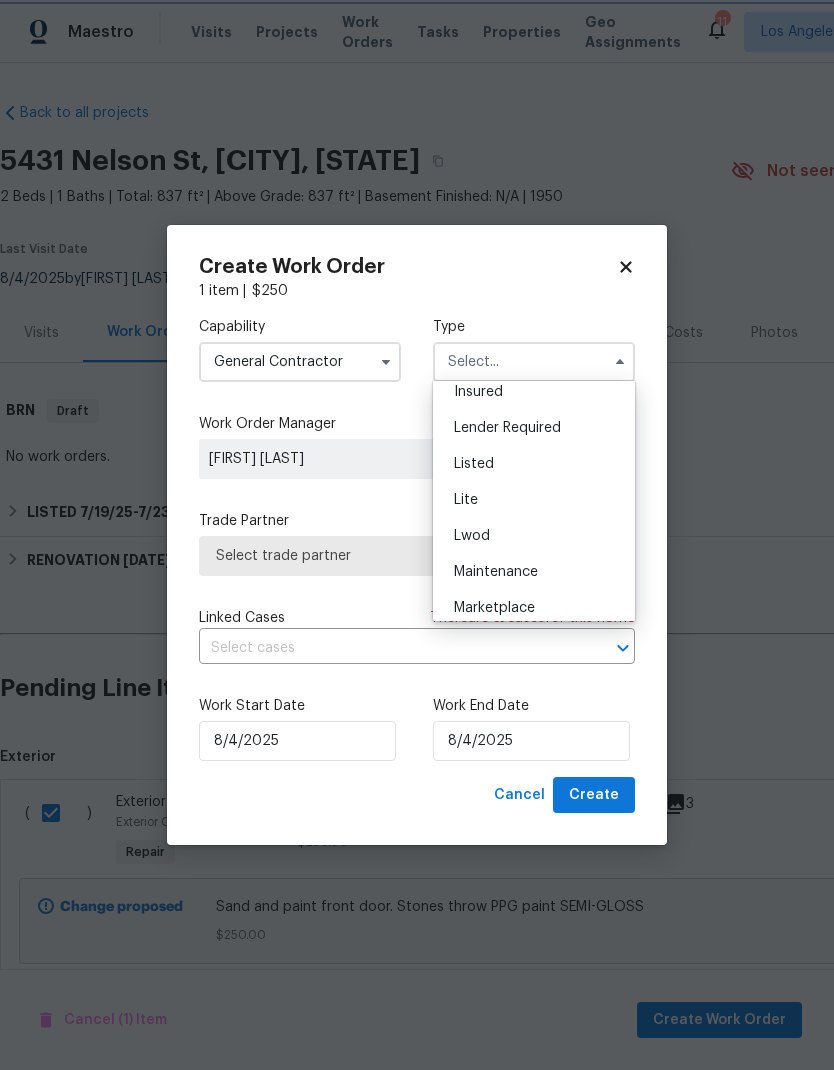 type on "Listed" 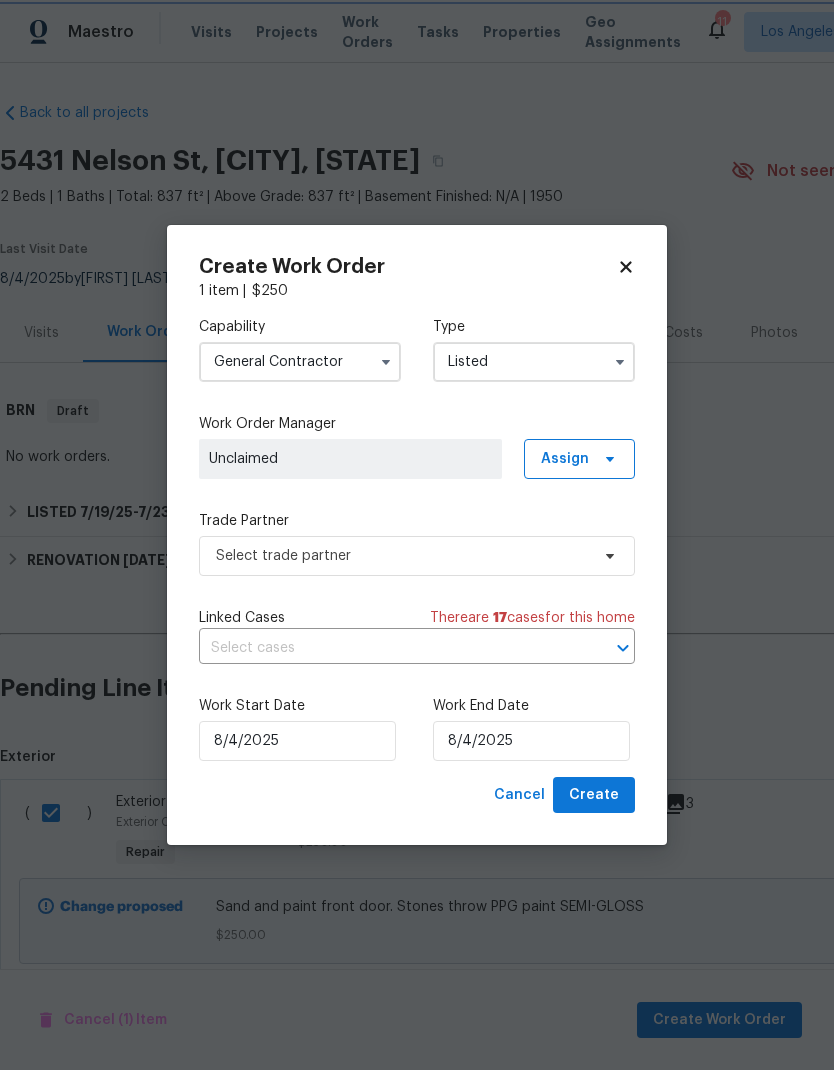 scroll, scrollTop: 0, scrollLeft: 0, axis: both 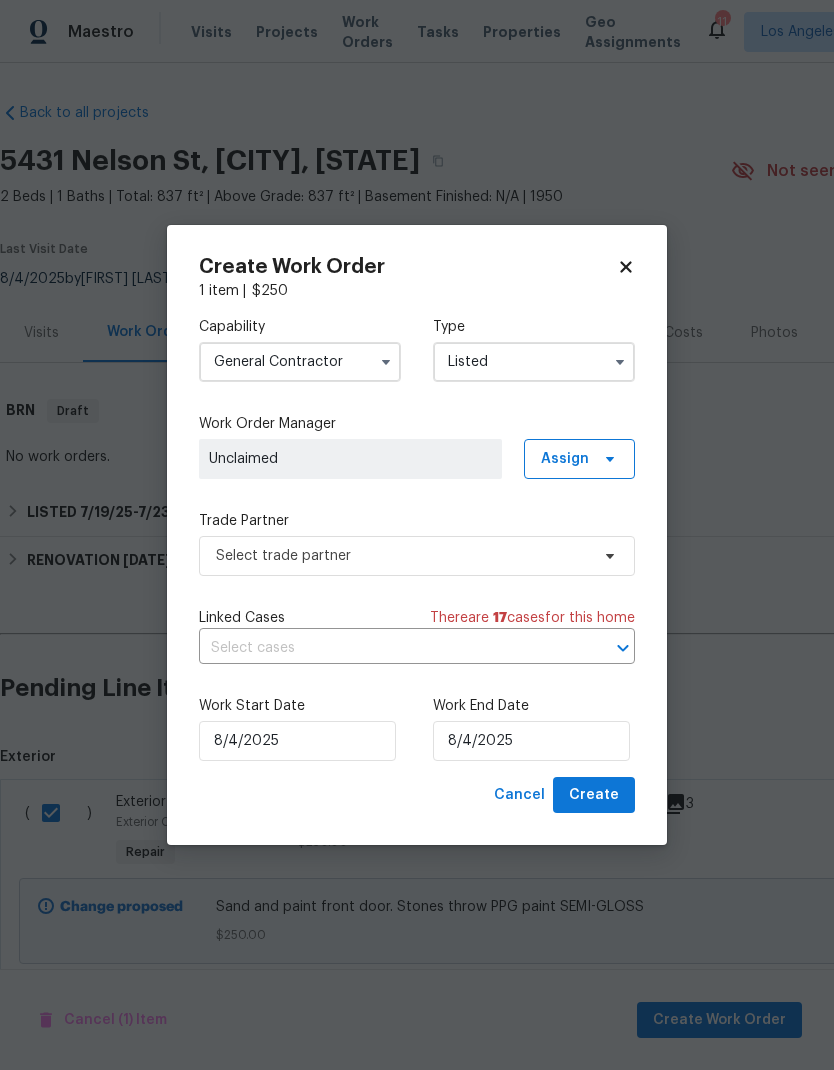 click on "Unclaimed" at bounding box center [350, 459] 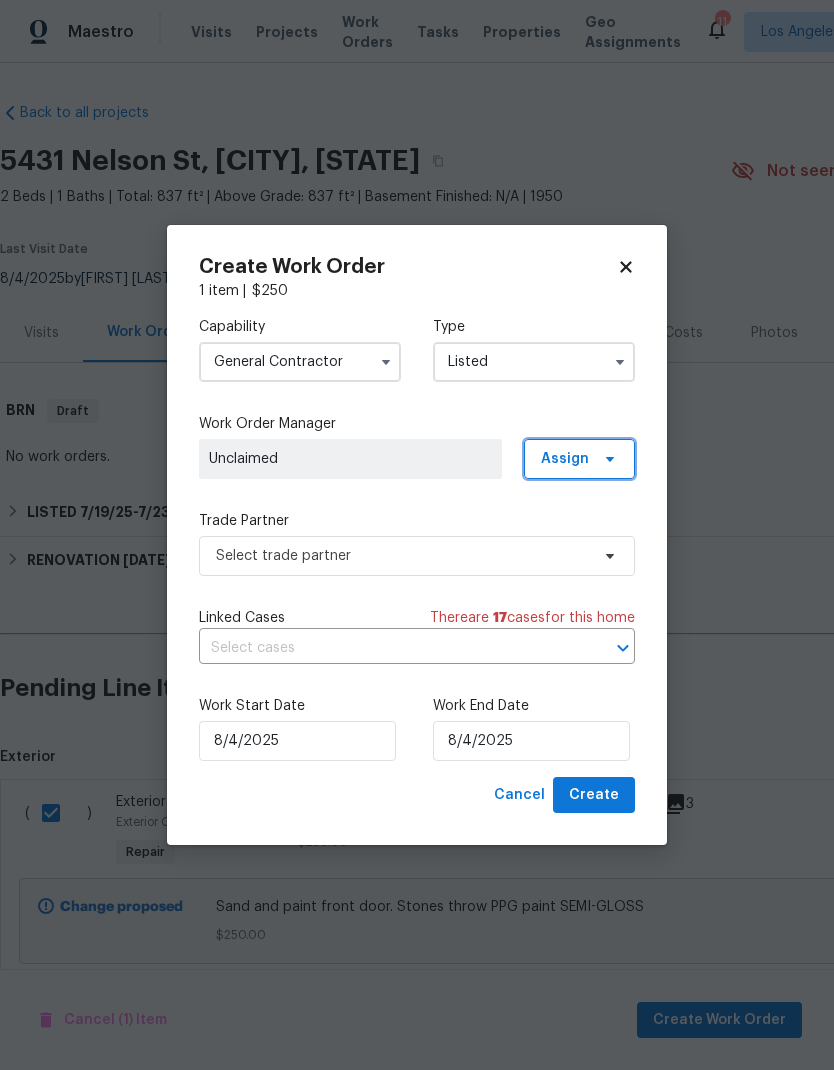 click on "Assign" at bounding box center [565, 459] 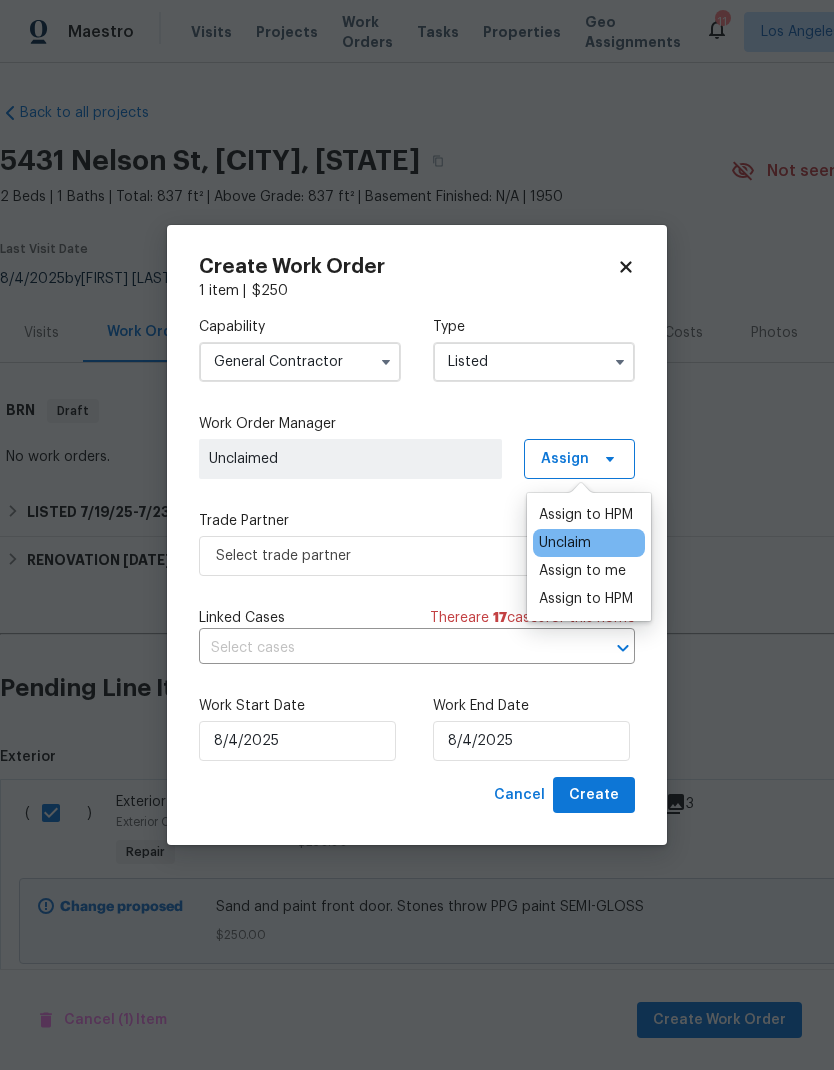 click on "Assign to HPM" at bounding box center (586, 515) 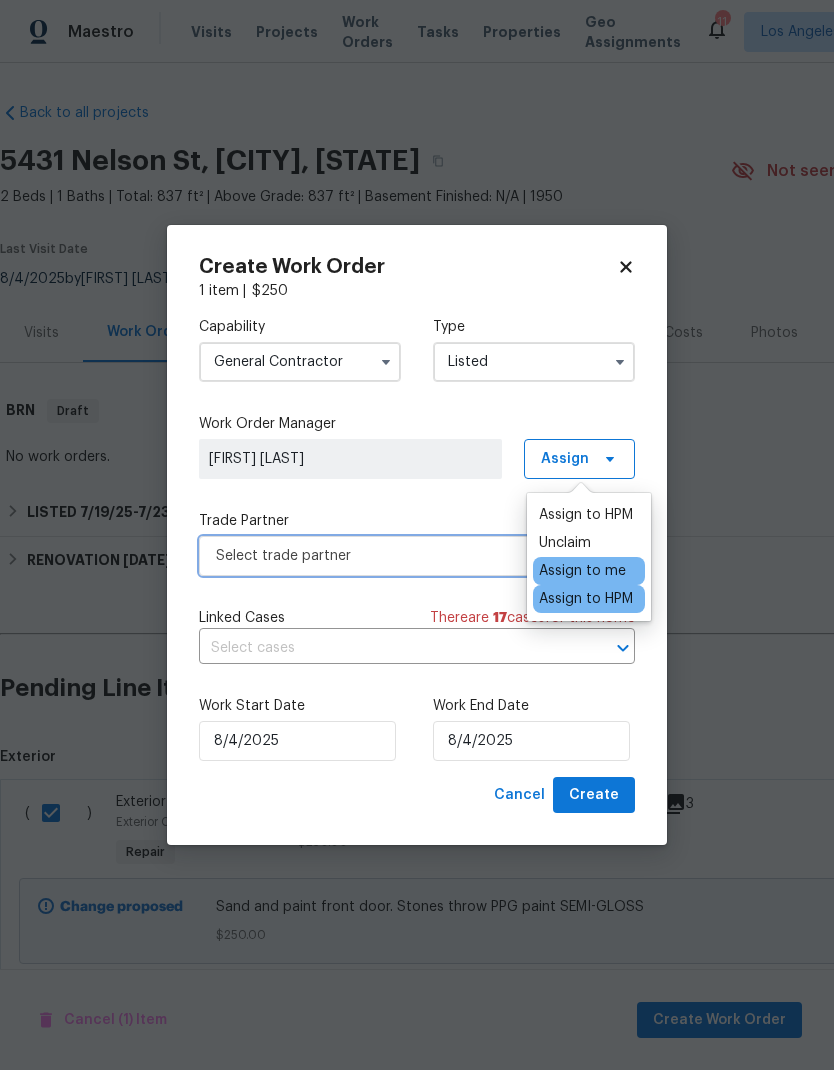 click on "Select trade partner" at bounding box center [402, 556] 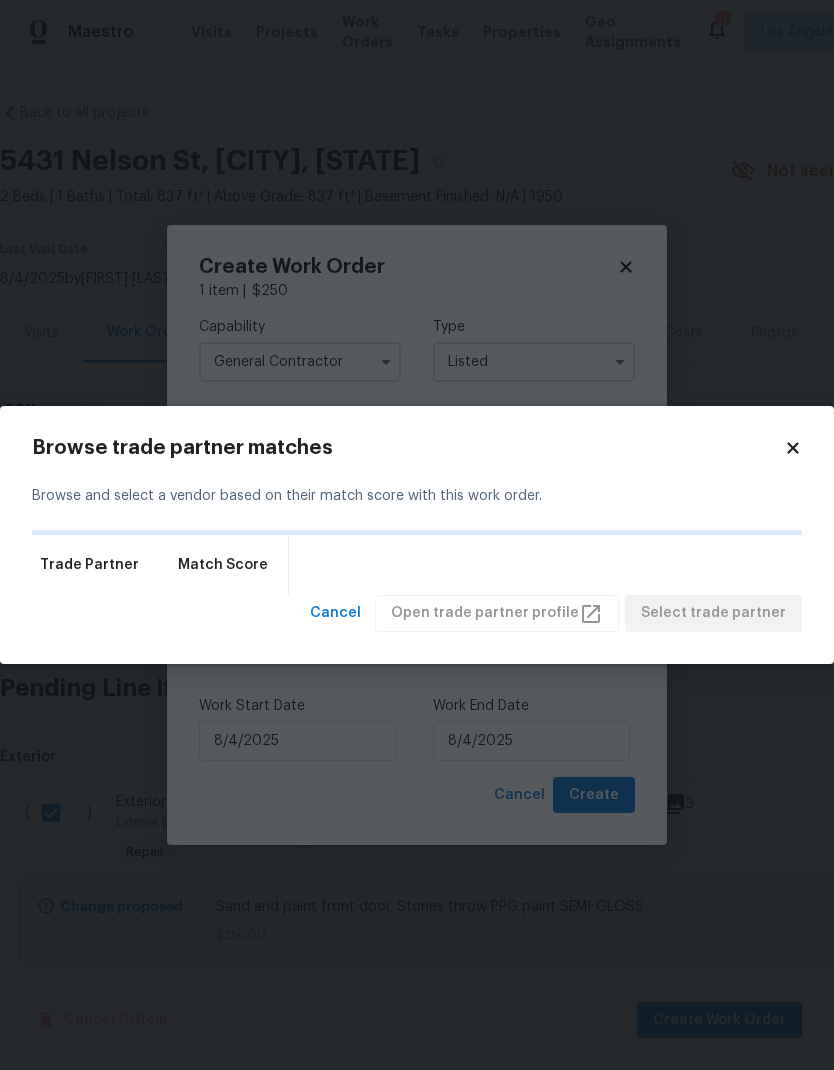 click on "Trade Partner Match Score" at bounding box center [417, 565] 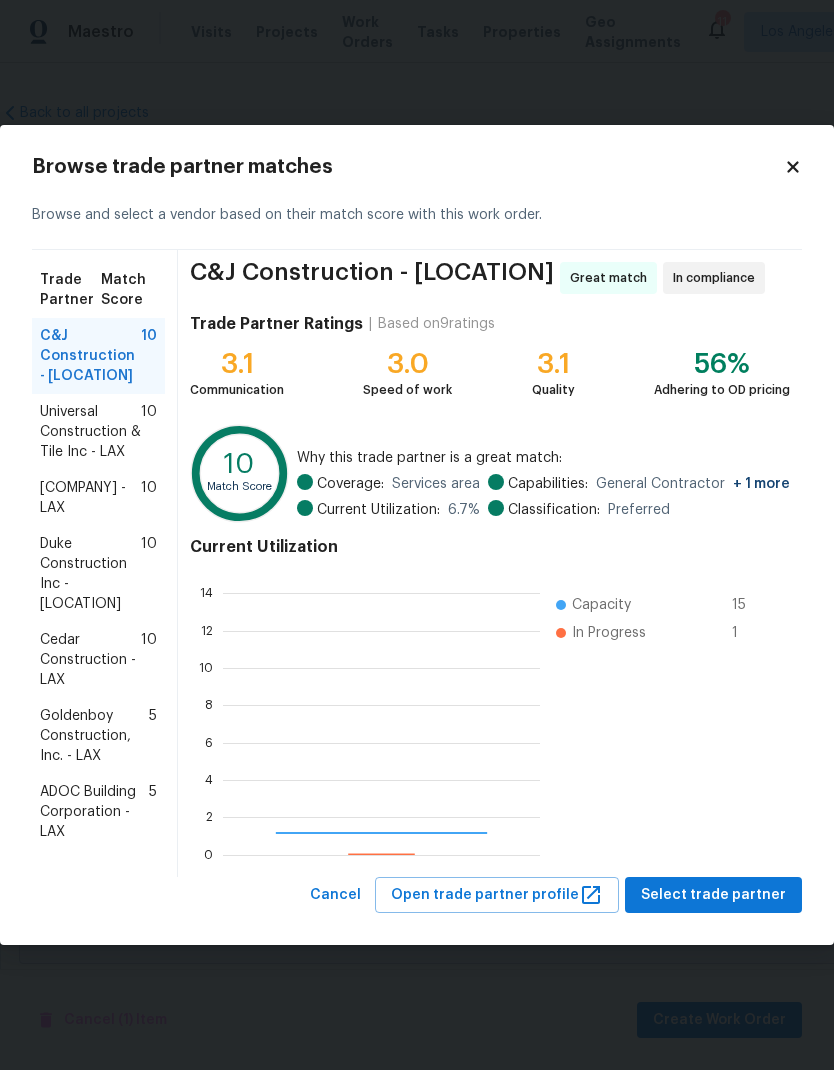 scroll, scrollTop: 2, scrollLeft: 2, axis: both 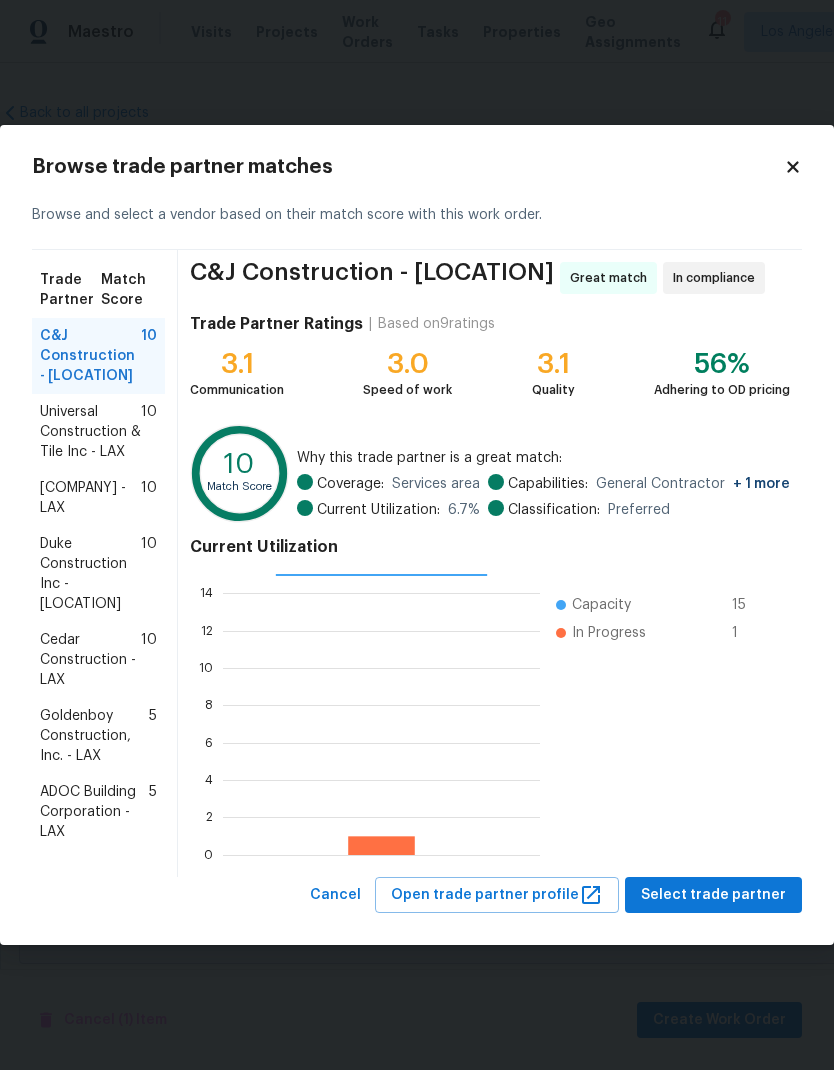 click on "Universal Construction & Tile Inc - LAX" at bounding box center (90, 432) 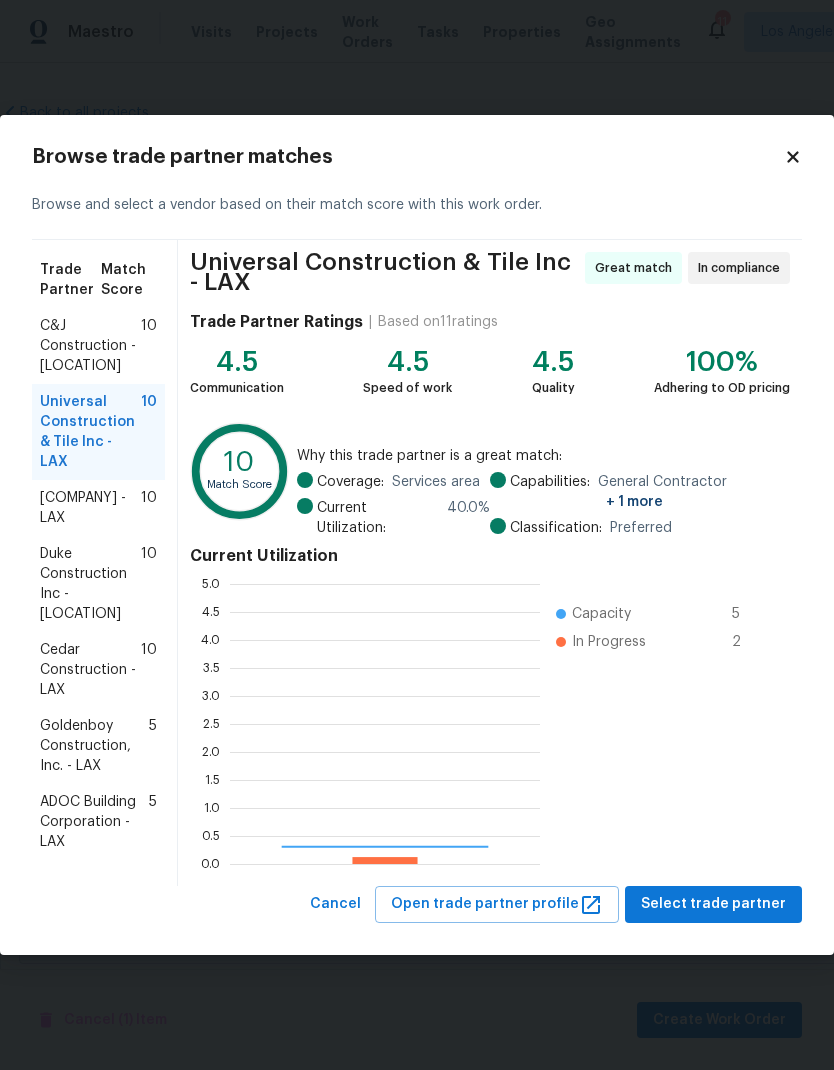 scroll, scrollTop: 2, scrollLeft: 2, axis: both 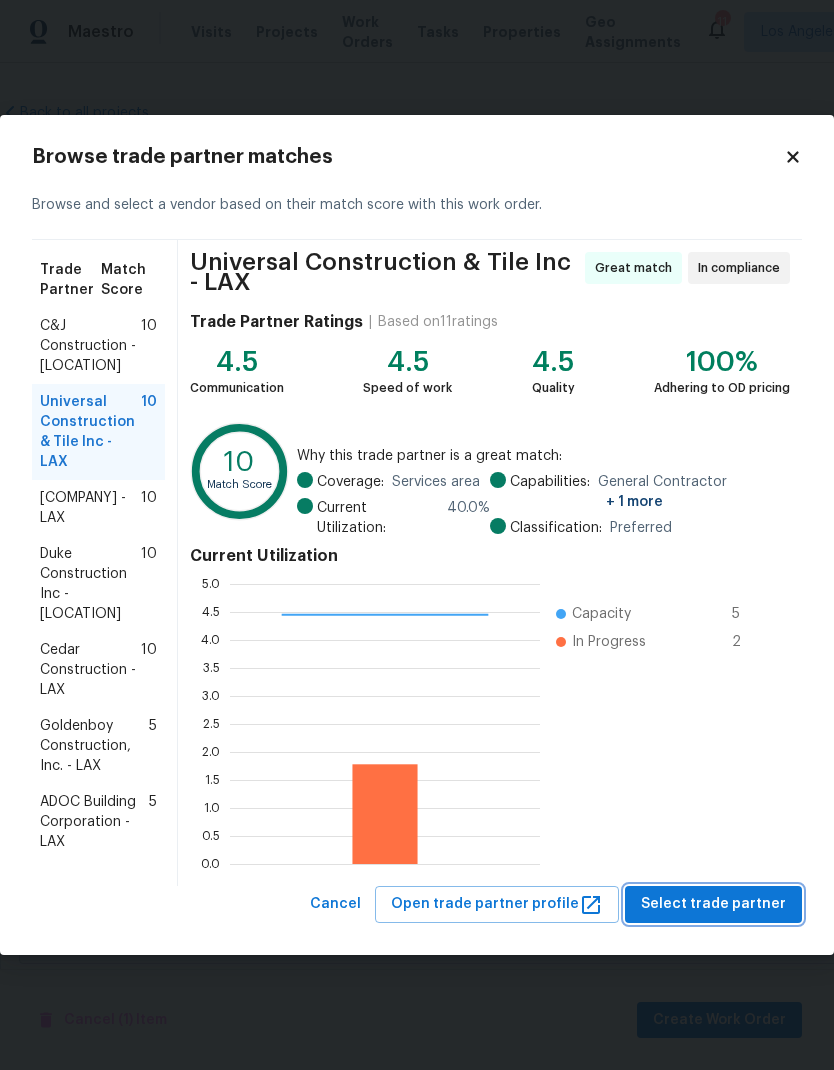 click on "Select trade partner" at bounding box center (713, 904) 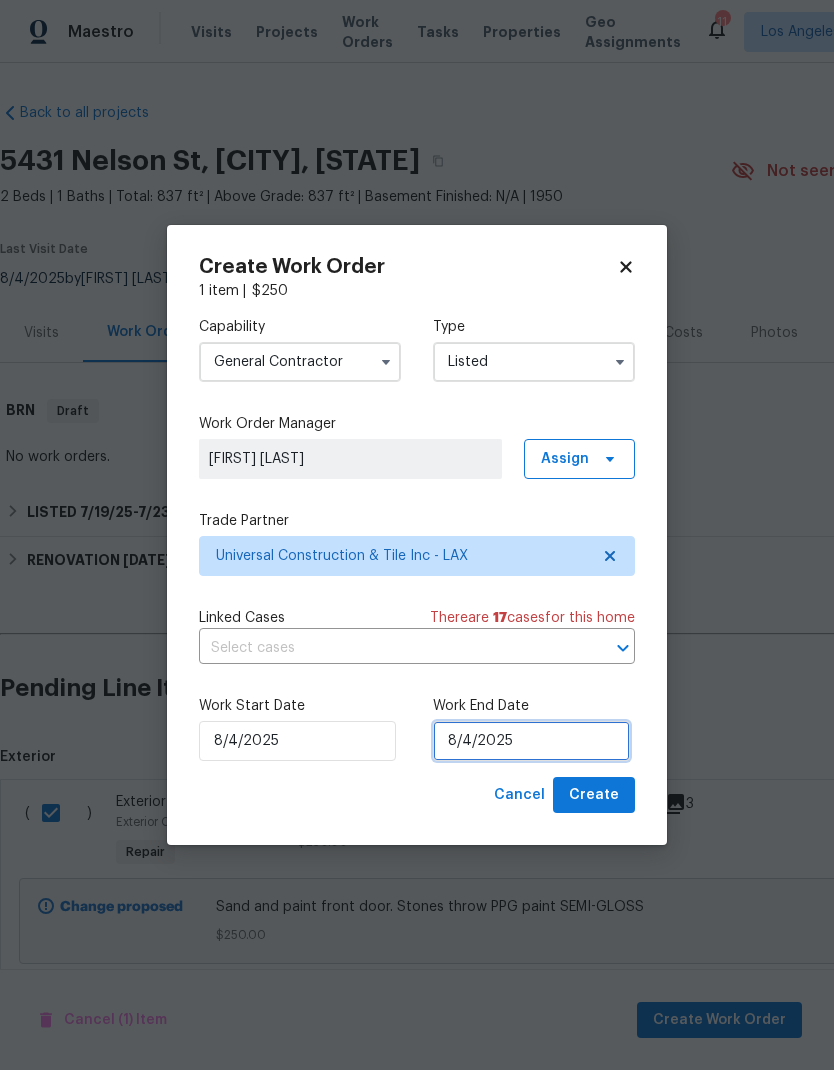 click on "8/4/2025" at bounding box center (531, 741) 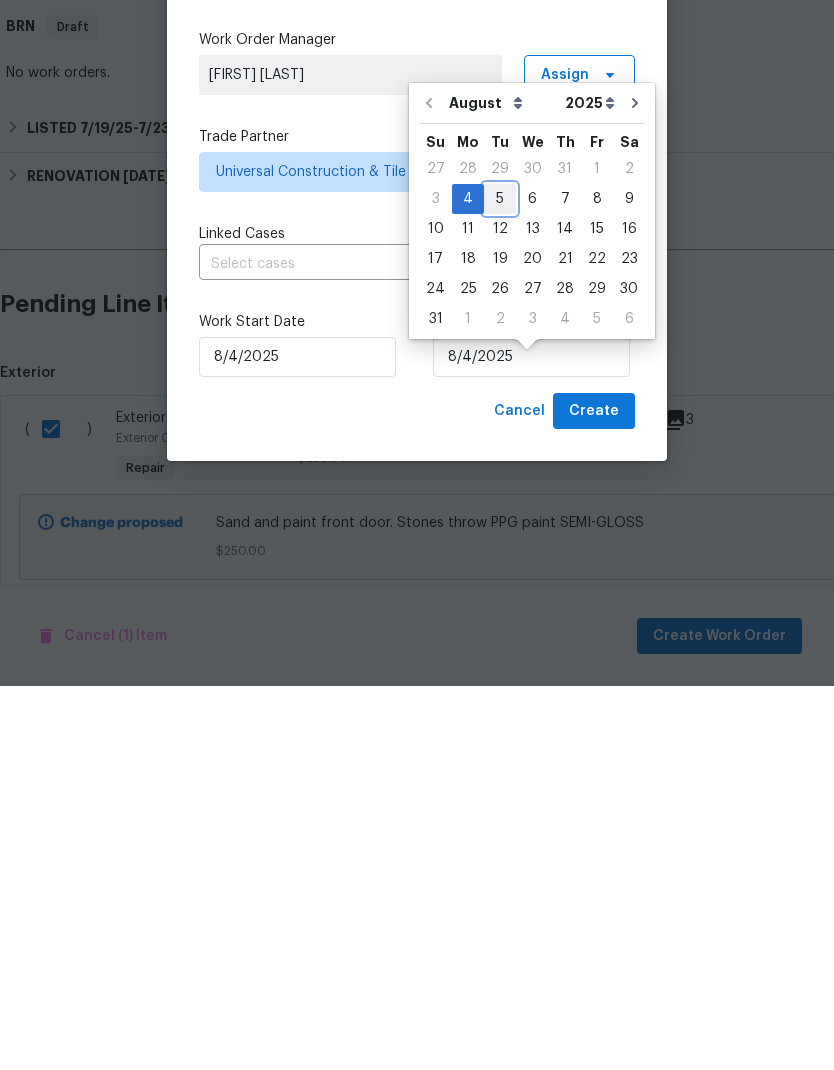 click on "5" at bounding box center [500, 583] 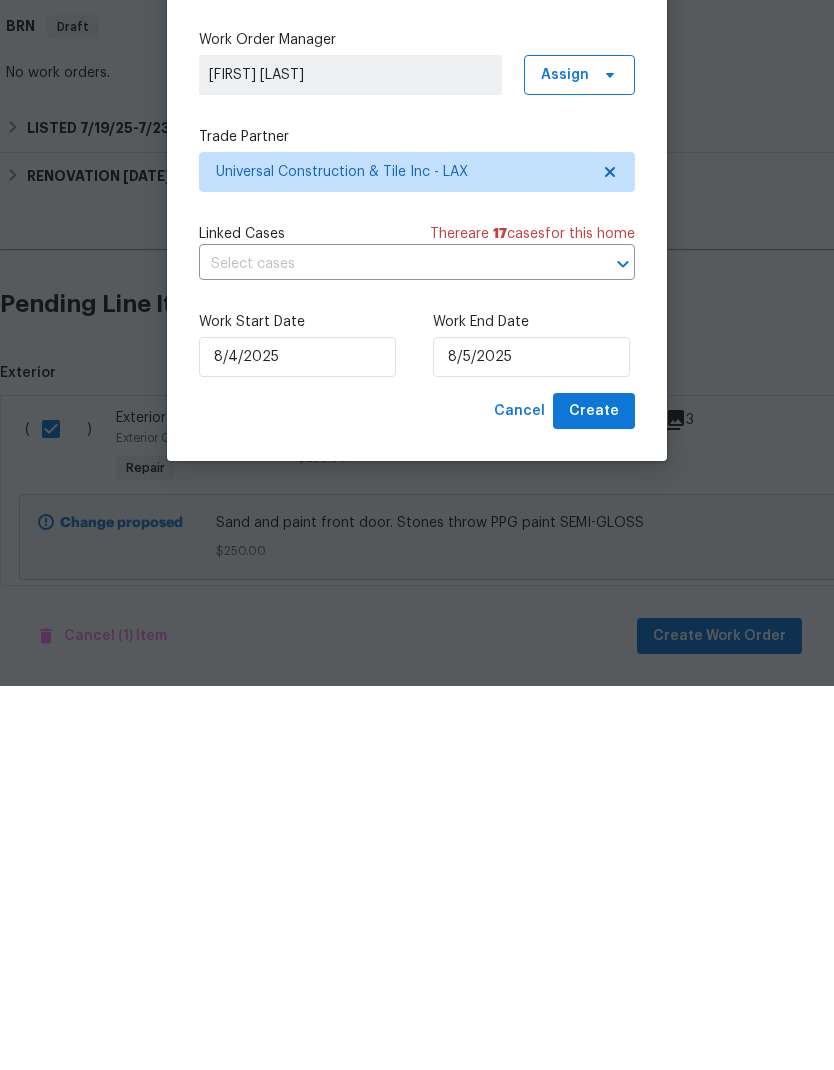 scroll, scrollTop: 49, scrollLeft: 0, axis: vertical 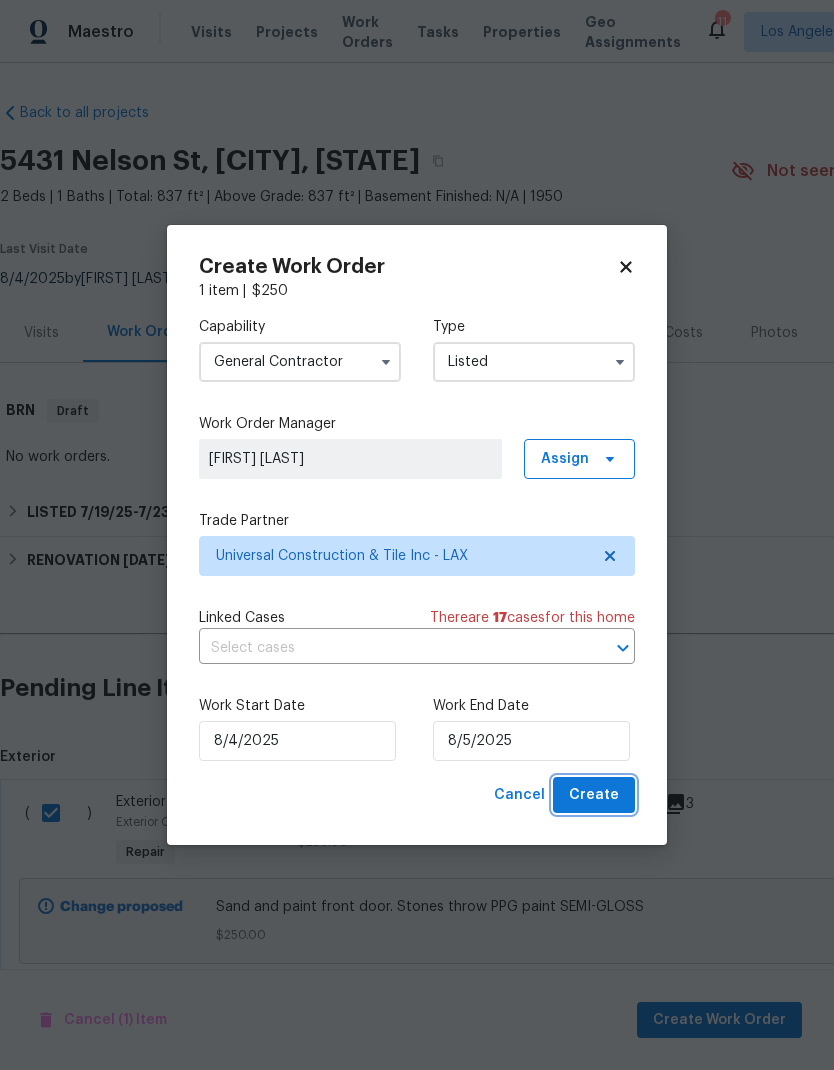 click on "Create" at bounding box center [594, 795] 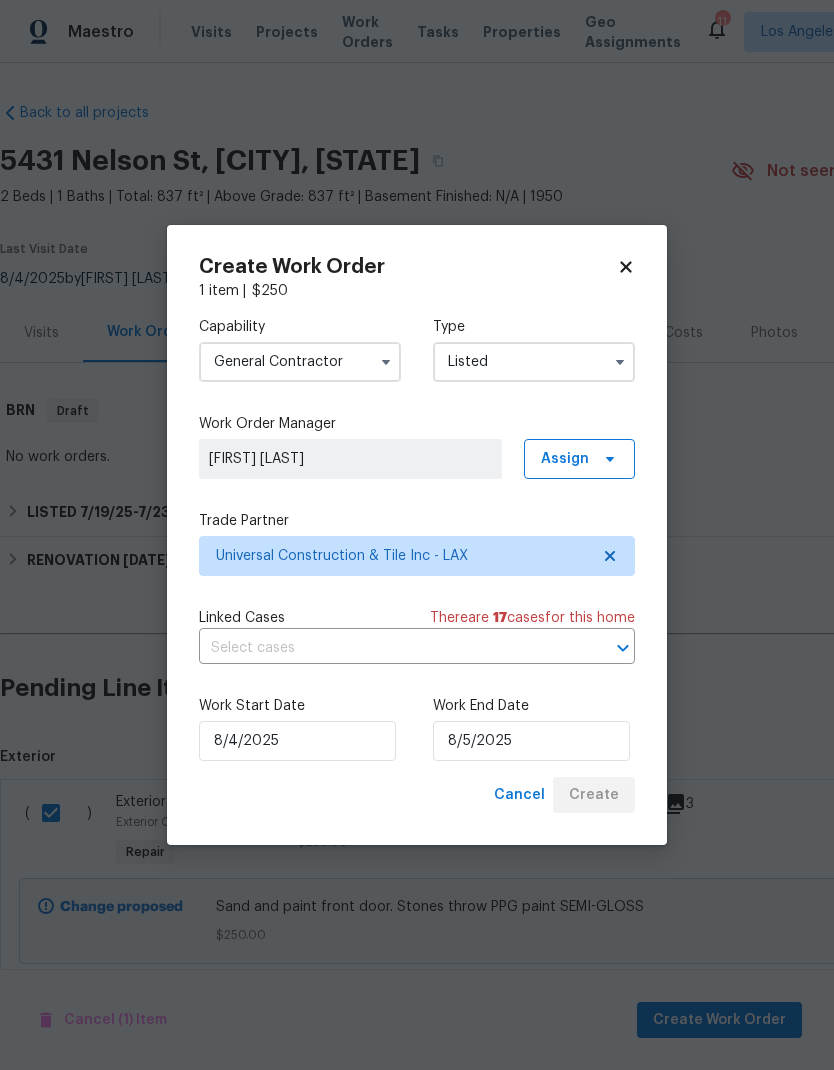 checkbox on "false" 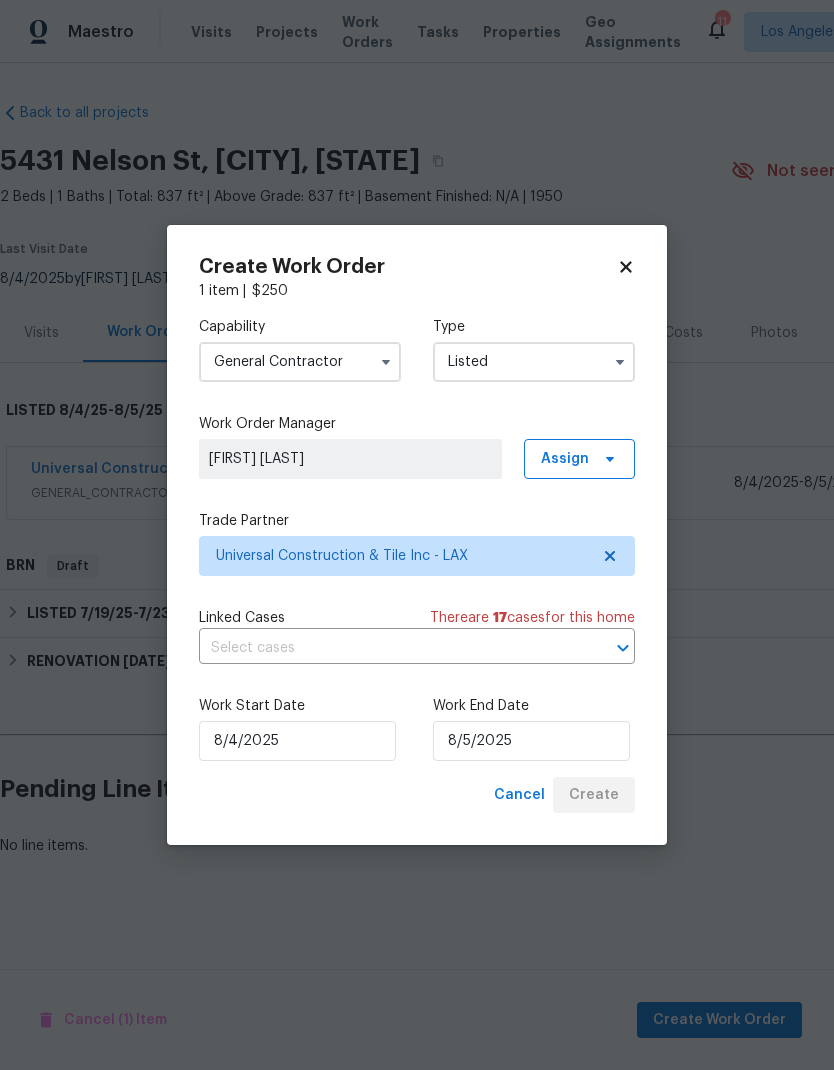 scroll, scrollTop: 0, scrollLeft: 0, axis: both 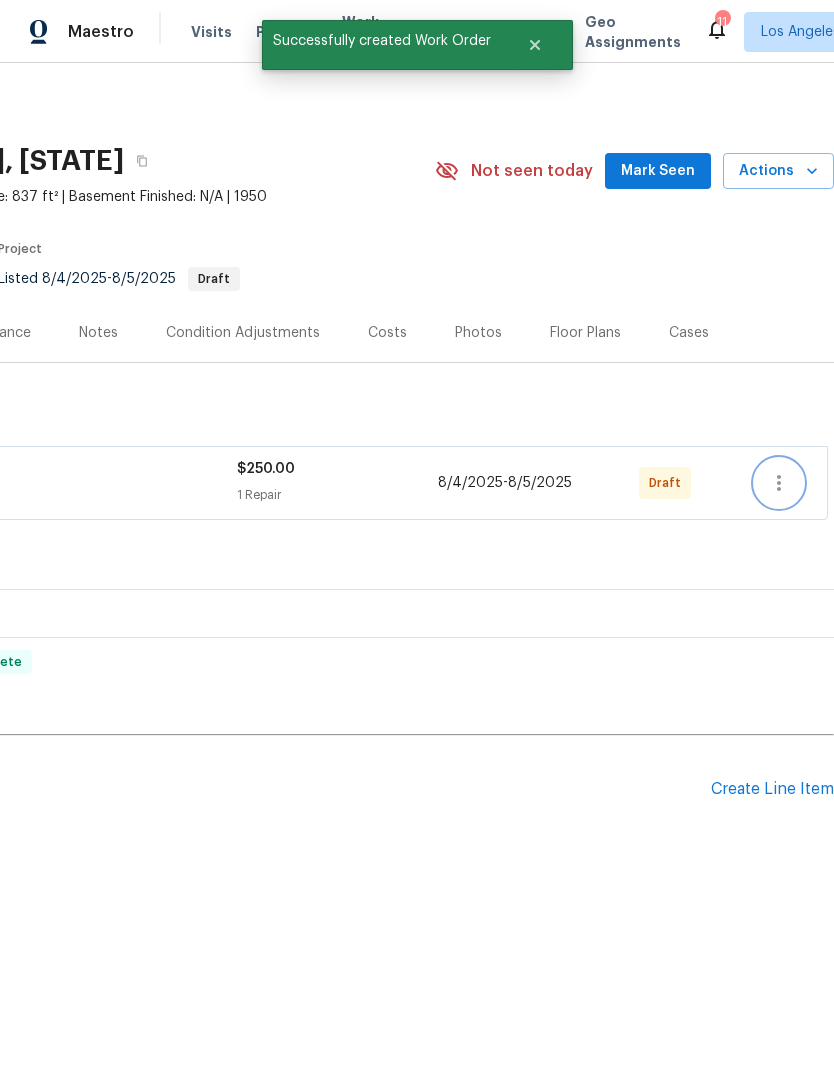 click 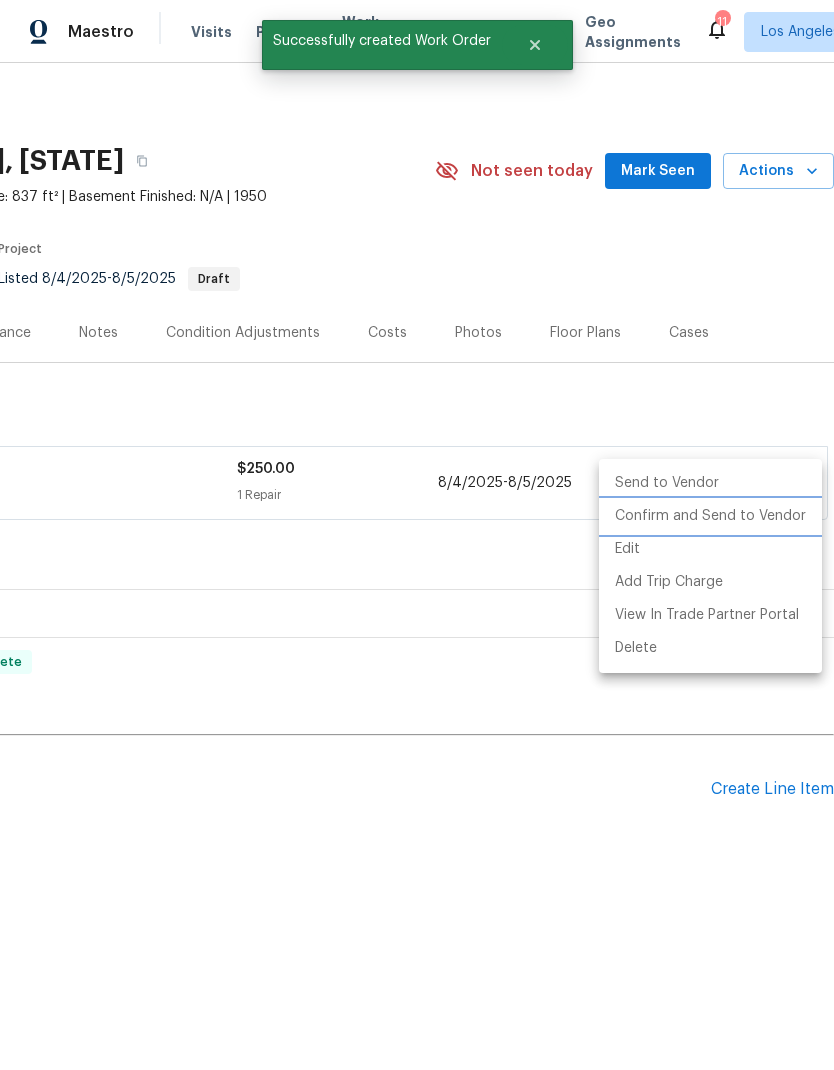 click on "Confirm and Send to Vendor" at bounding box center (710, 516) 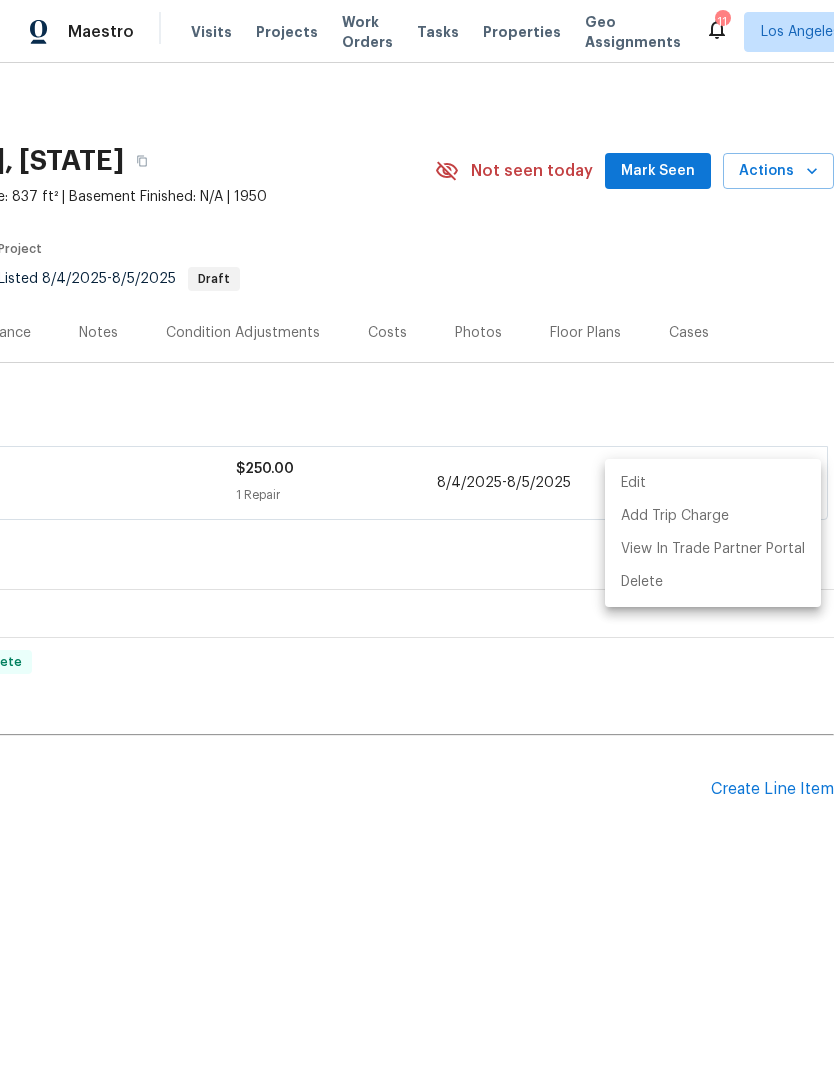 click at bounding box center [417, 535] 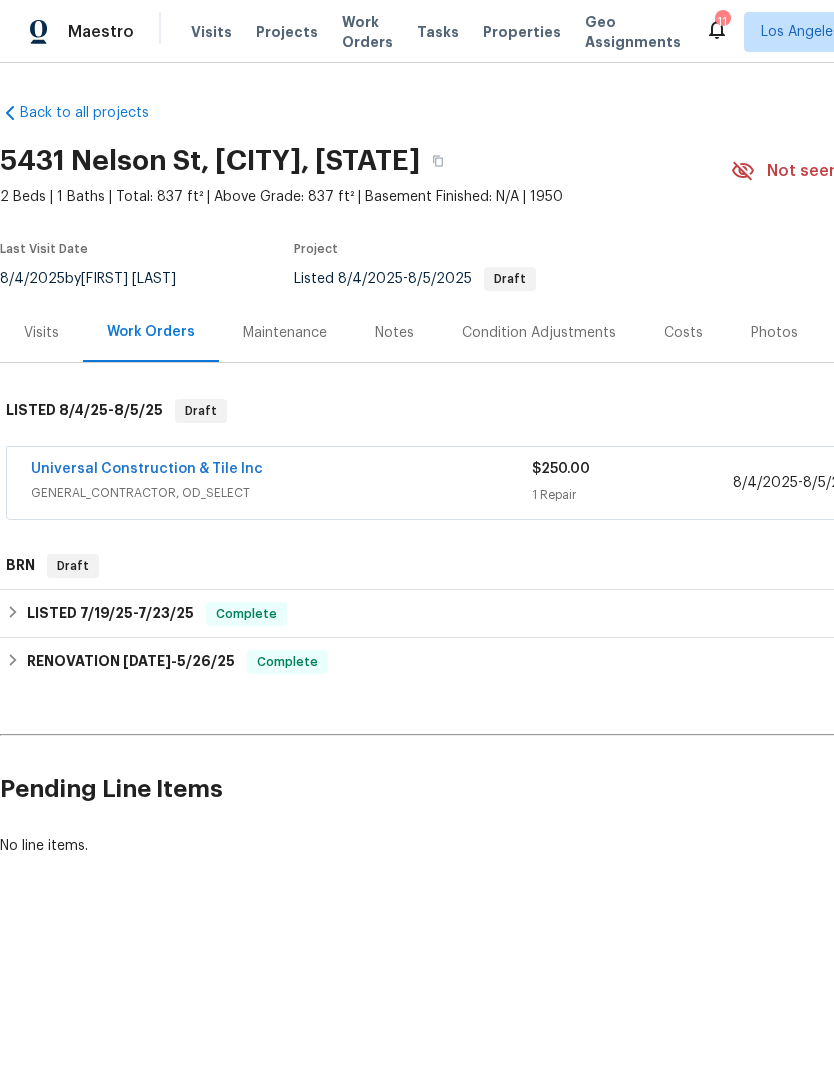scroll, scrollTop: 0, scrollLeft: 0, axis: both 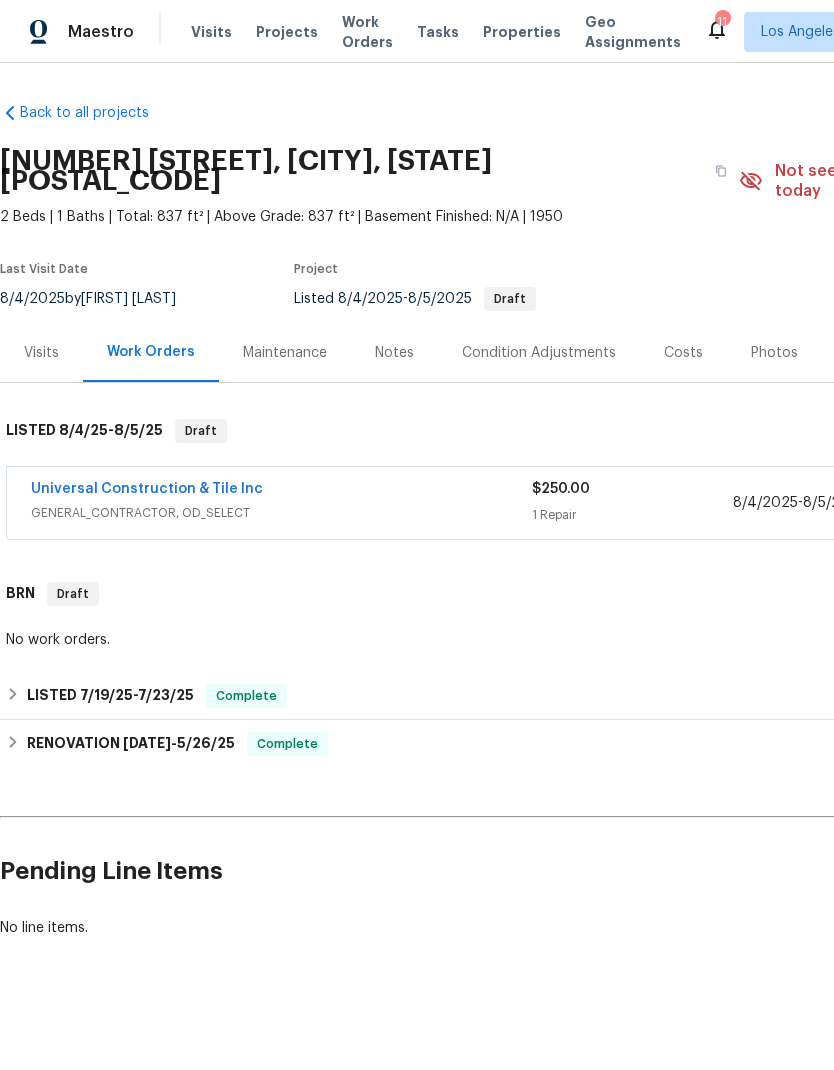 click on "Universal Construction & Tile Inc" at bounding box center [147, 489] 